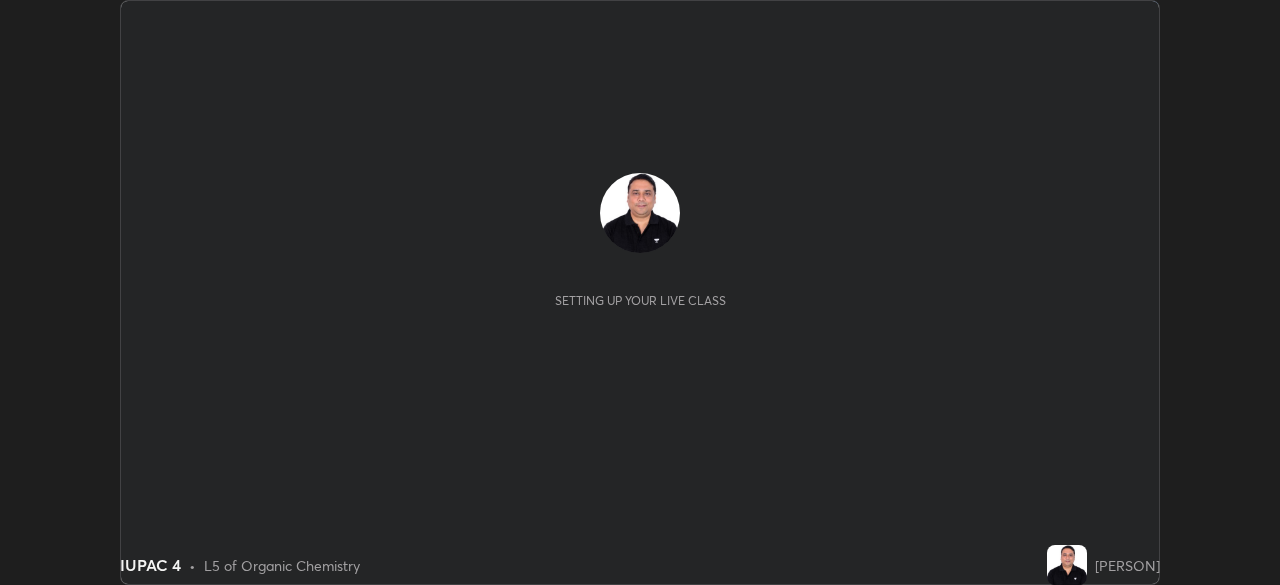 scroll, scrollTop: 0, scrollLeft: 0, axis: both 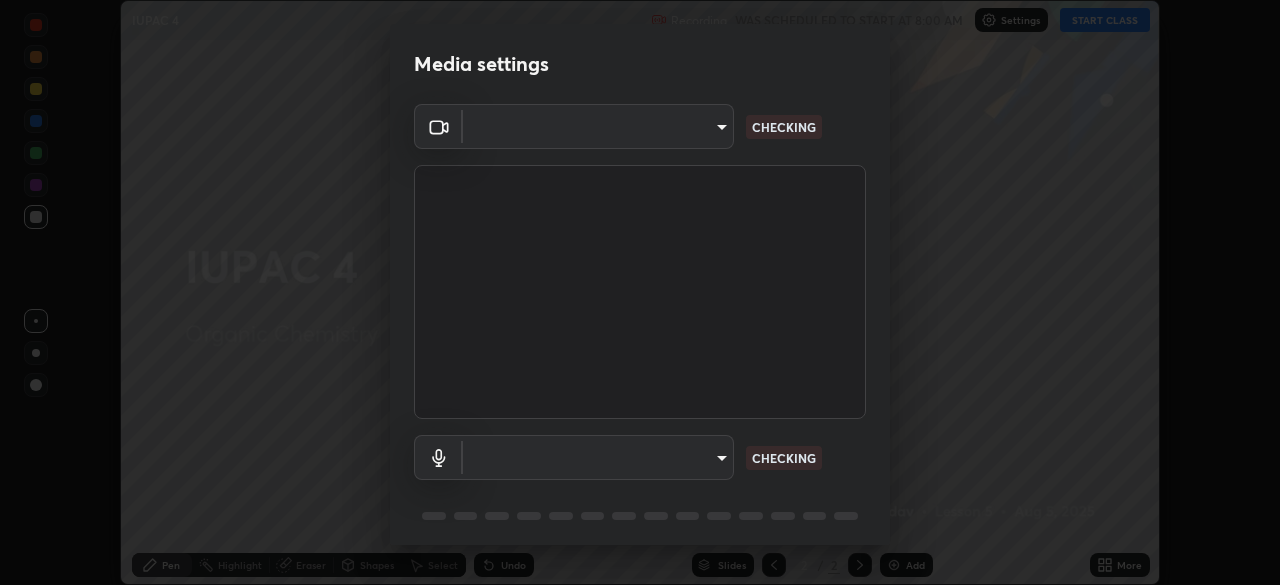 type on "b956fd04409d6e3d40ccc0c27dac9019f4a6df62c3484b2e564ab4c71eb5ca59" 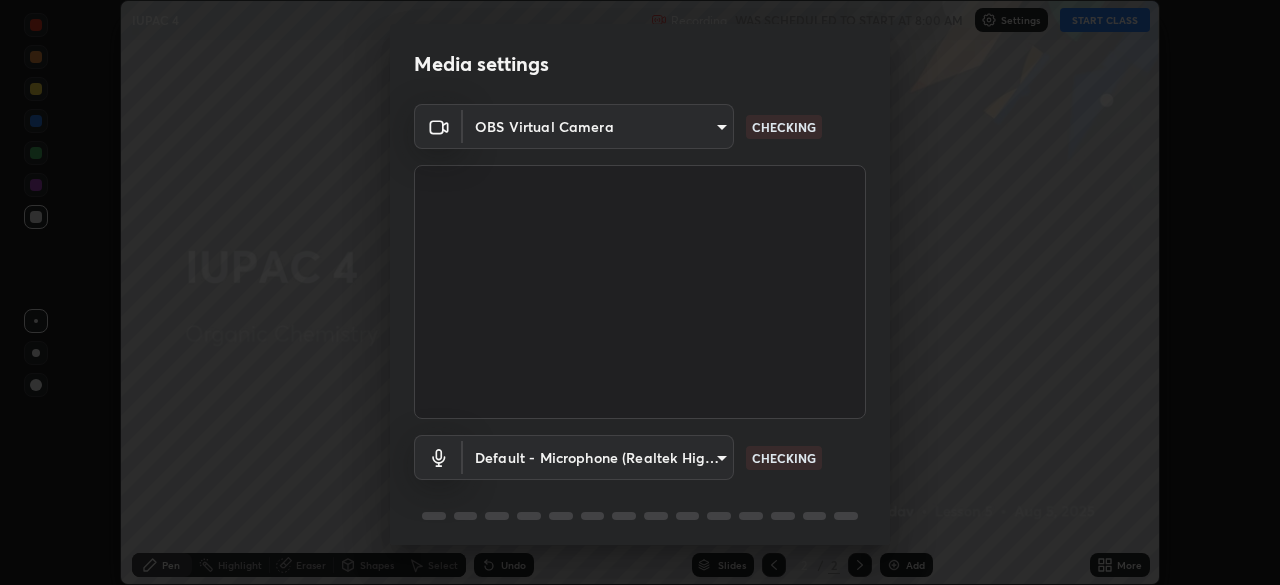 click on "Erase all IUPAC 4 Recording WAS SCHEDULED TO START AT  8:00 AM Settings START CLASS Setting up your live class IUPAC 4 • L5 of Organic Chemistry [PERSON] Pen Highlight Eraser Shapes Select Undo Slides 2 / 2 Add More No doubts shared Encourage your learners to ask a doubt for better clarity Report an issue Reason for reporting Buffering Chat not working Audio - Video sync issue Educator video quality low ​ Attach an image Report Media settings OBS Virtual Camera b956fd04409d6e3d40ccc0c27dac9019f4a6df62c3484b2e564ab4c71eb5ca59 CHECKING Default - Microphone (Realtek High Definition Audio) default CHECKING 1 / 5 Next" at bounding box center (640, 292) 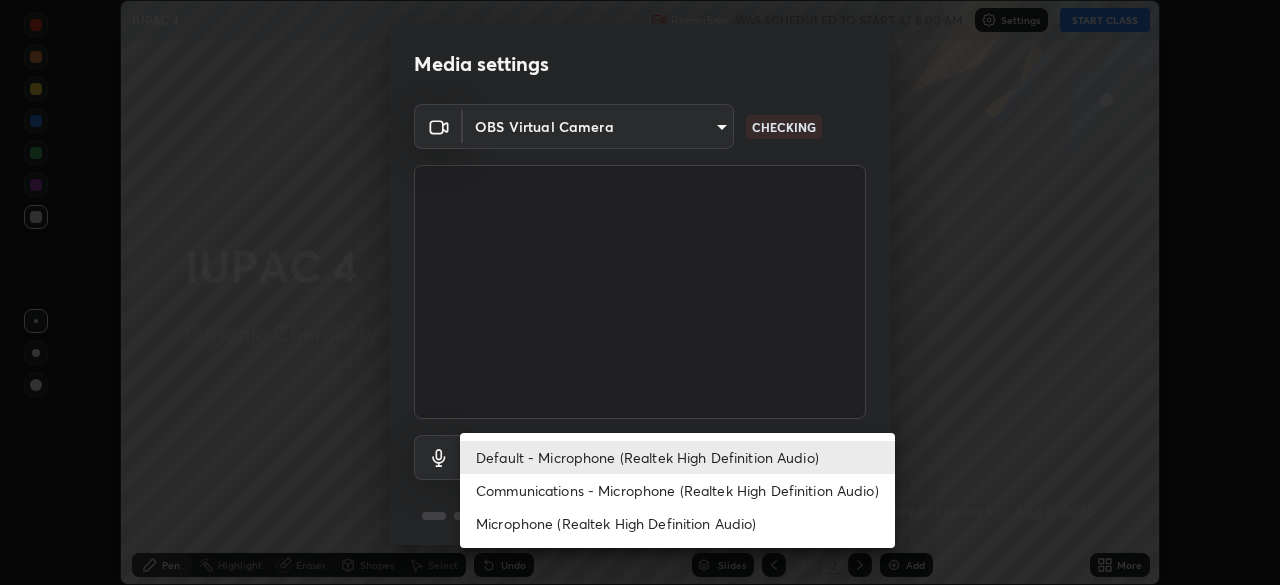 click on "Communications - Microphone (Realtek High Definition Audio)" at bounding box center (677, 490) 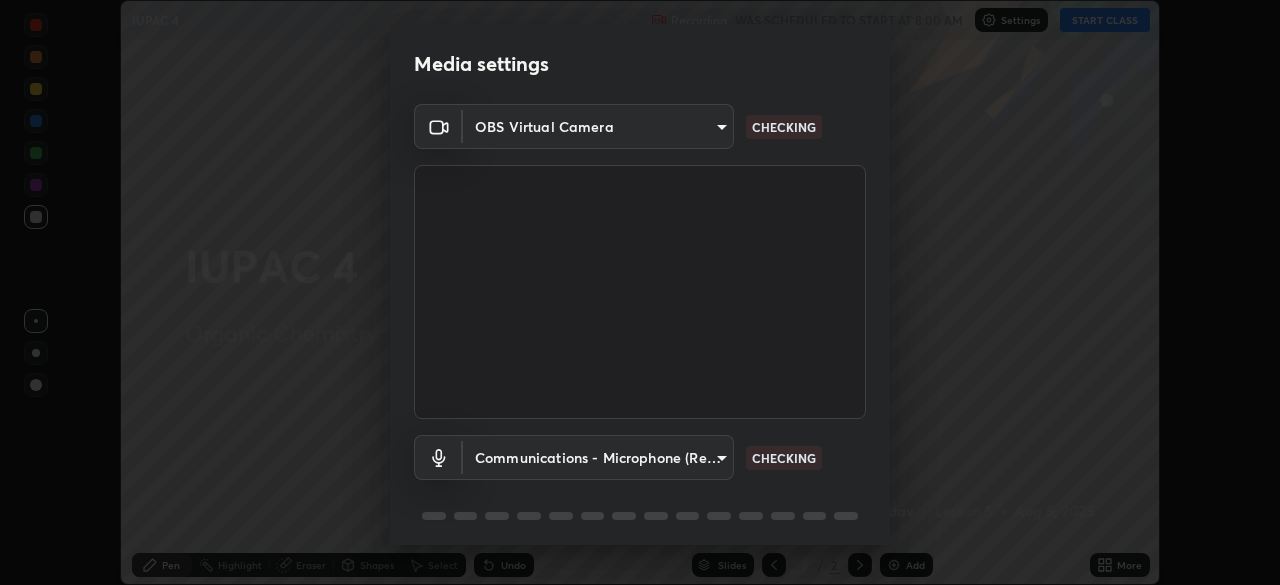 scroll, scrollTop: 71, scrollLeft: 0, axis: vertical 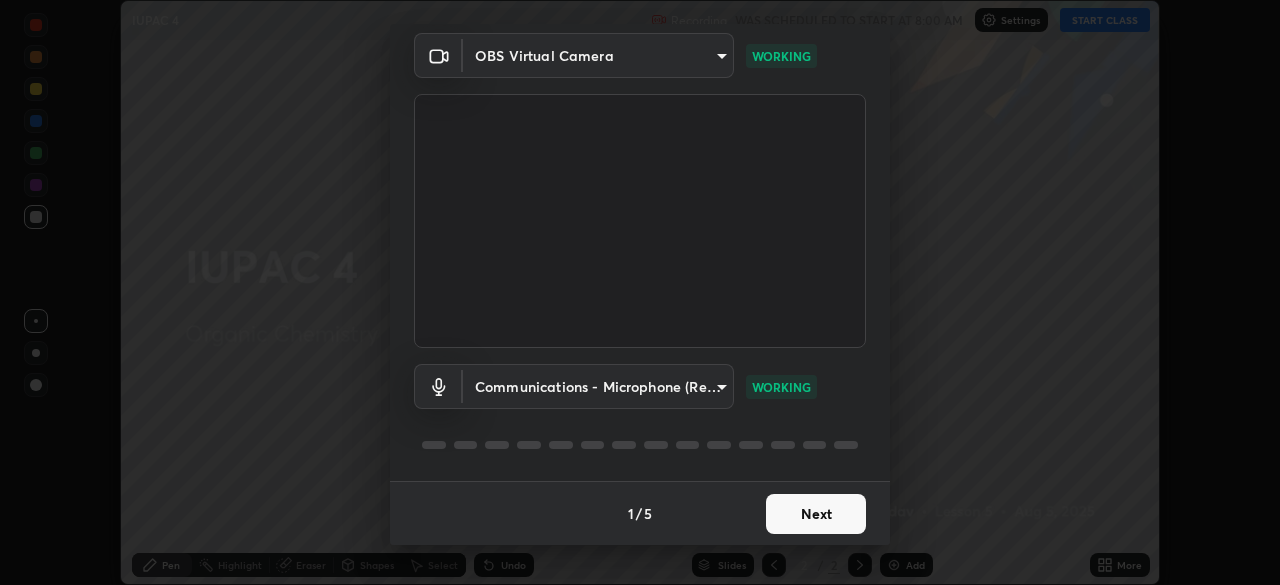 click on "Next" at bounding box center [816, 514] 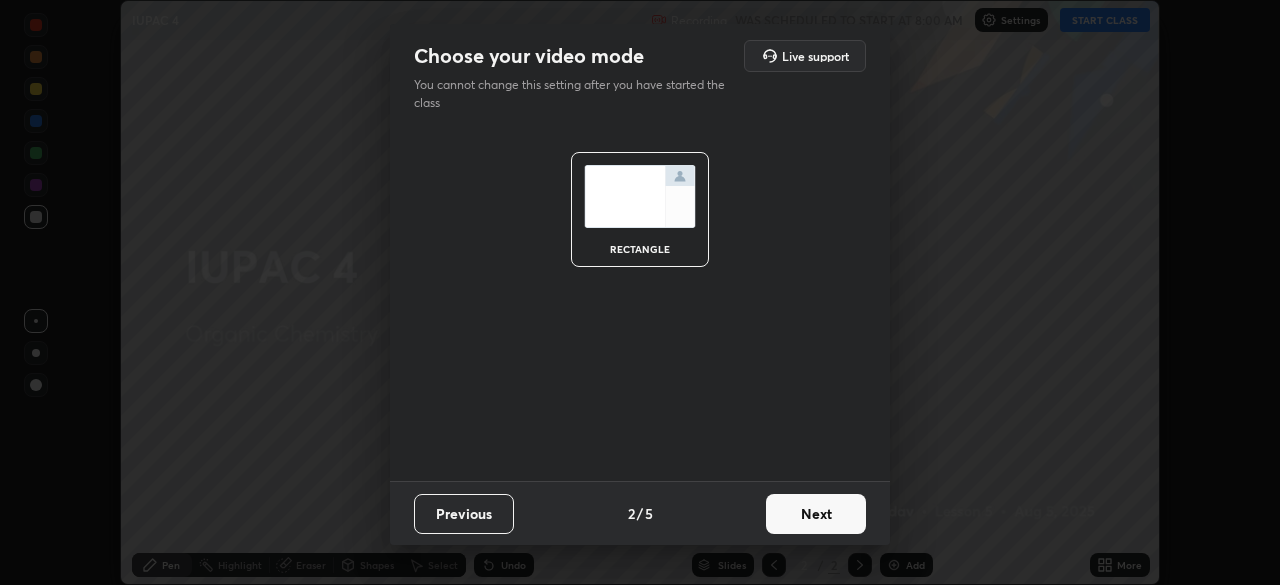 click on "Next" at bounding box center [816, 514] 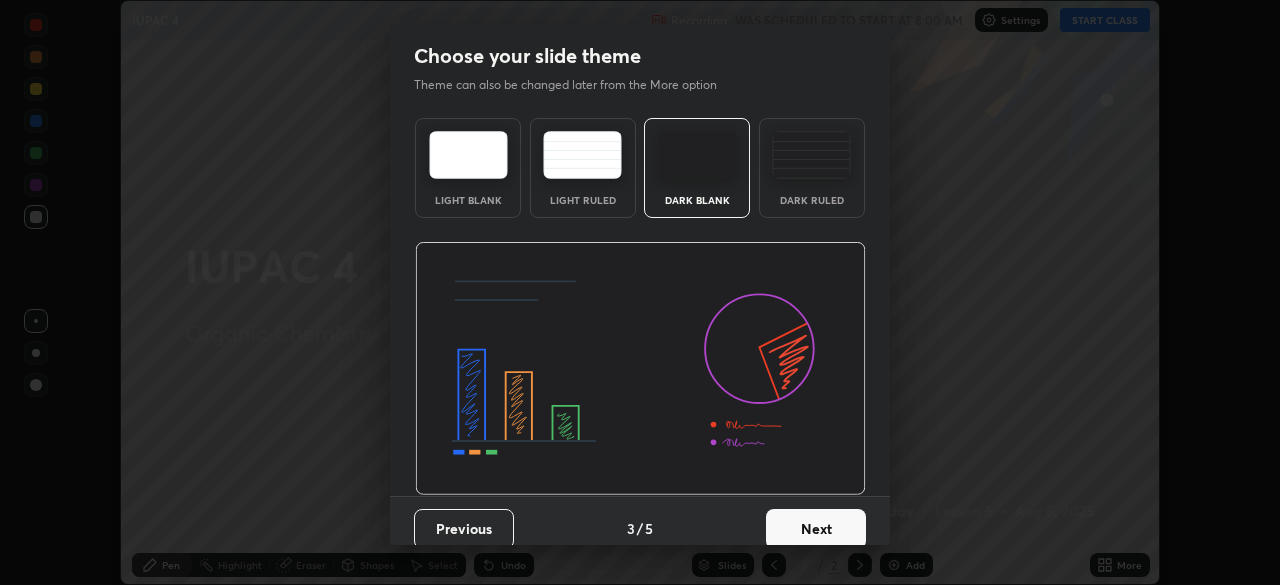 click on "Next" at bounding box center (816, 529) 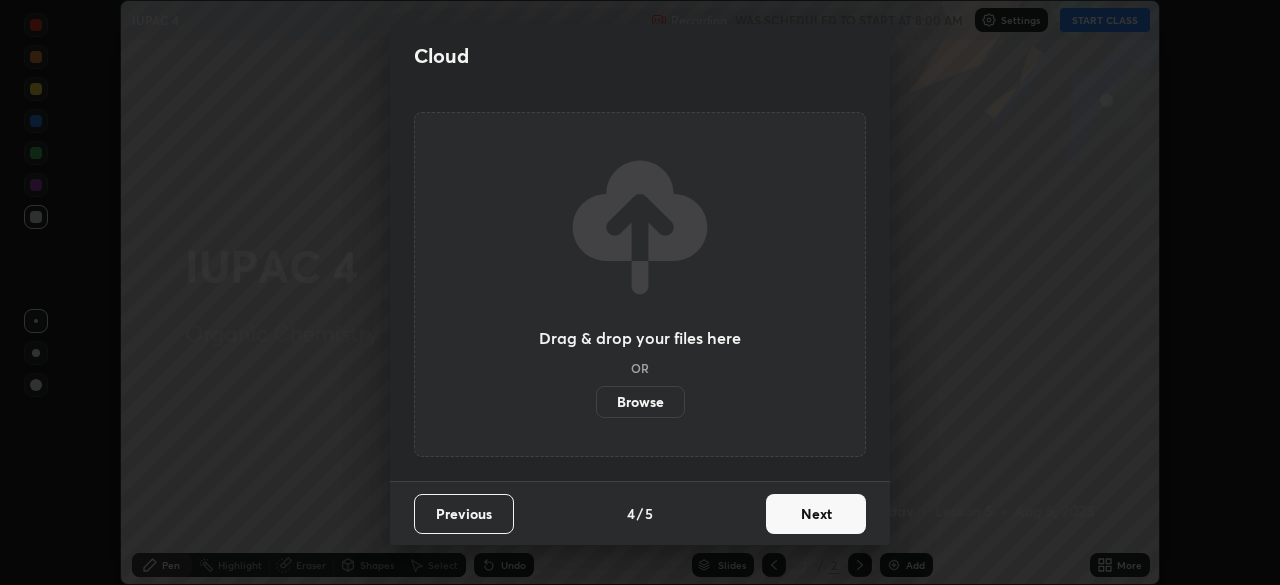 click on "Next" at bounding box center [816, 514] 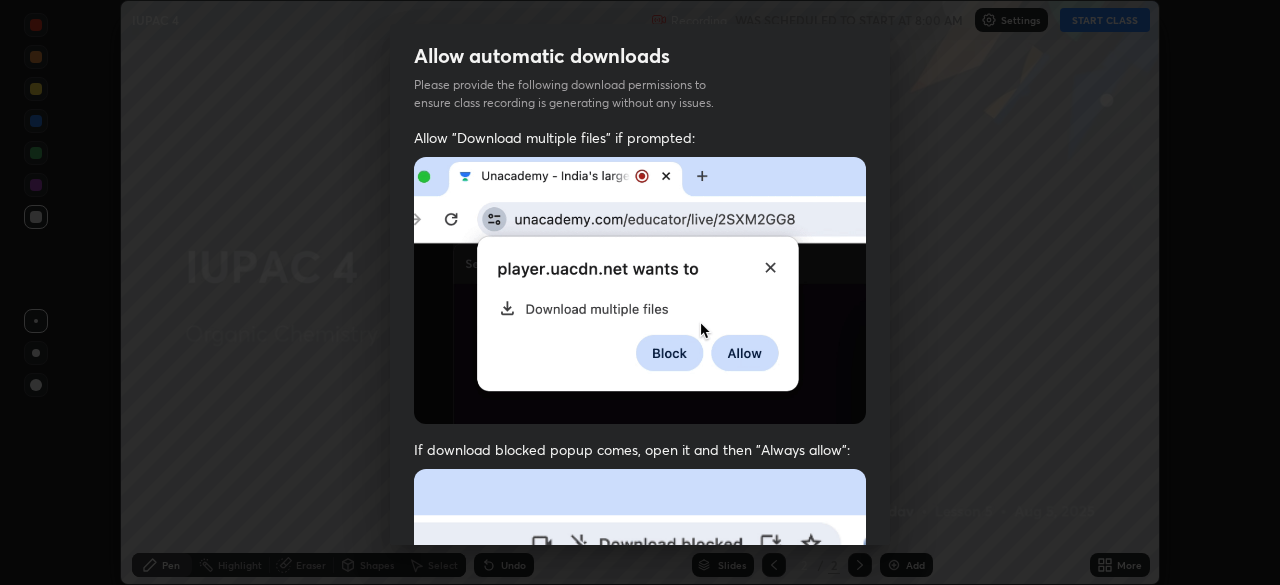 click on "Previous 5 / 5 Done" at bounding box center (640, 1002) 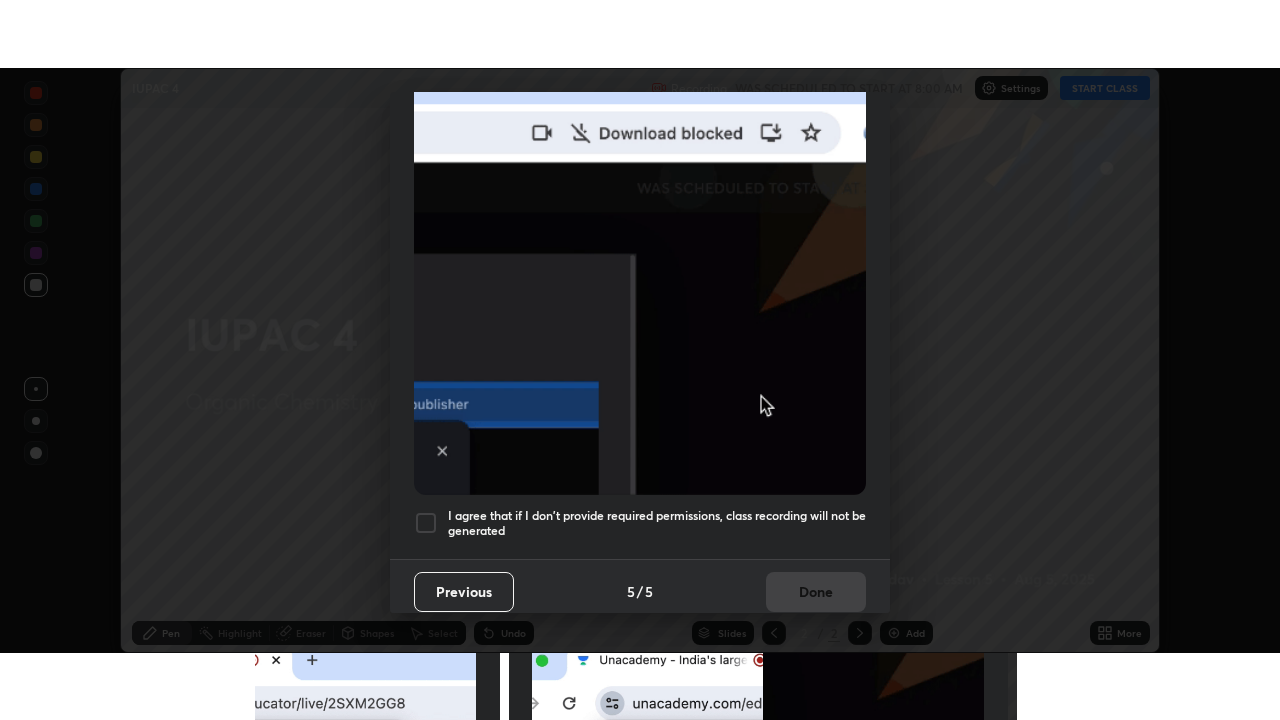scroll, scrollTop: 479, scrollLeft: 0, axis: vertical 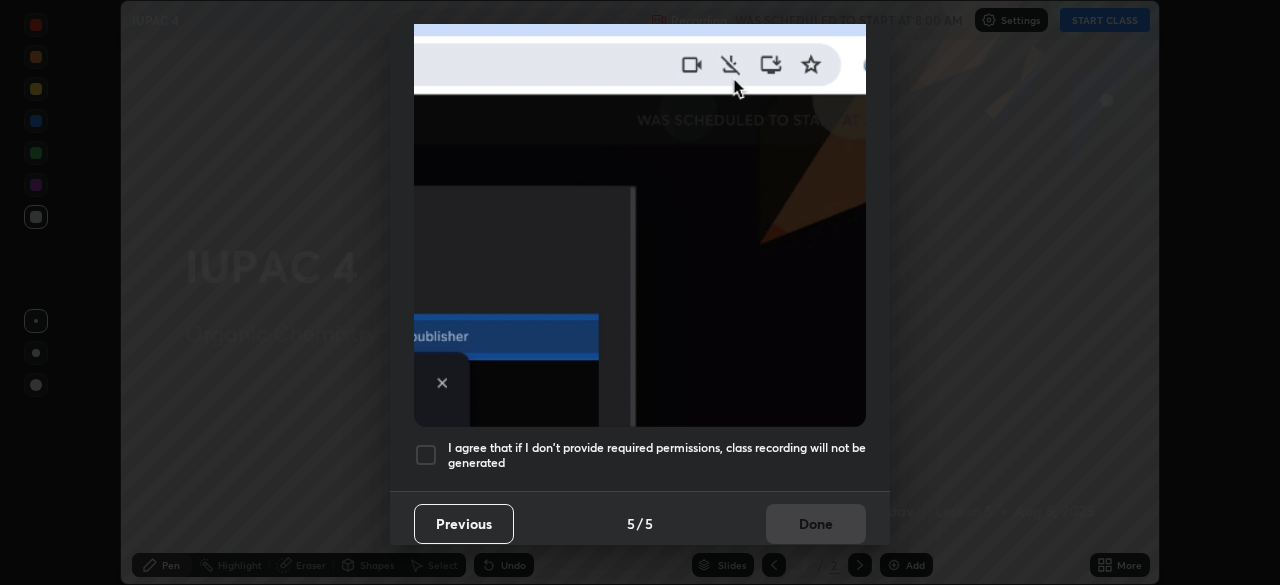 click at bounding box center [426, 455] 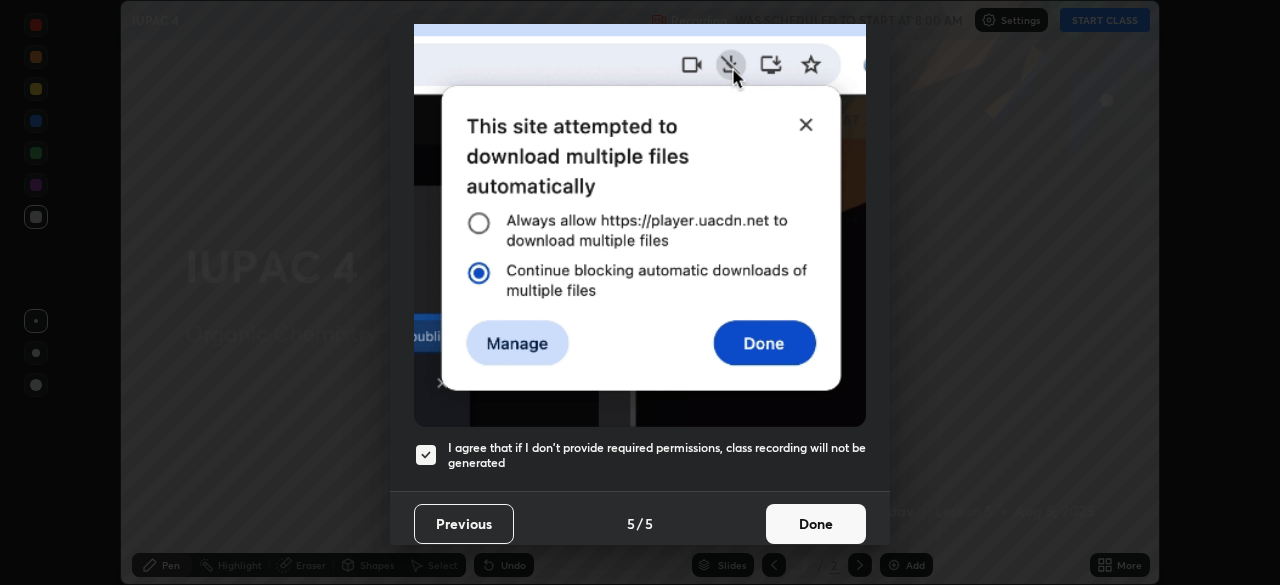 click on "Done" at bounding box center (816, 524) 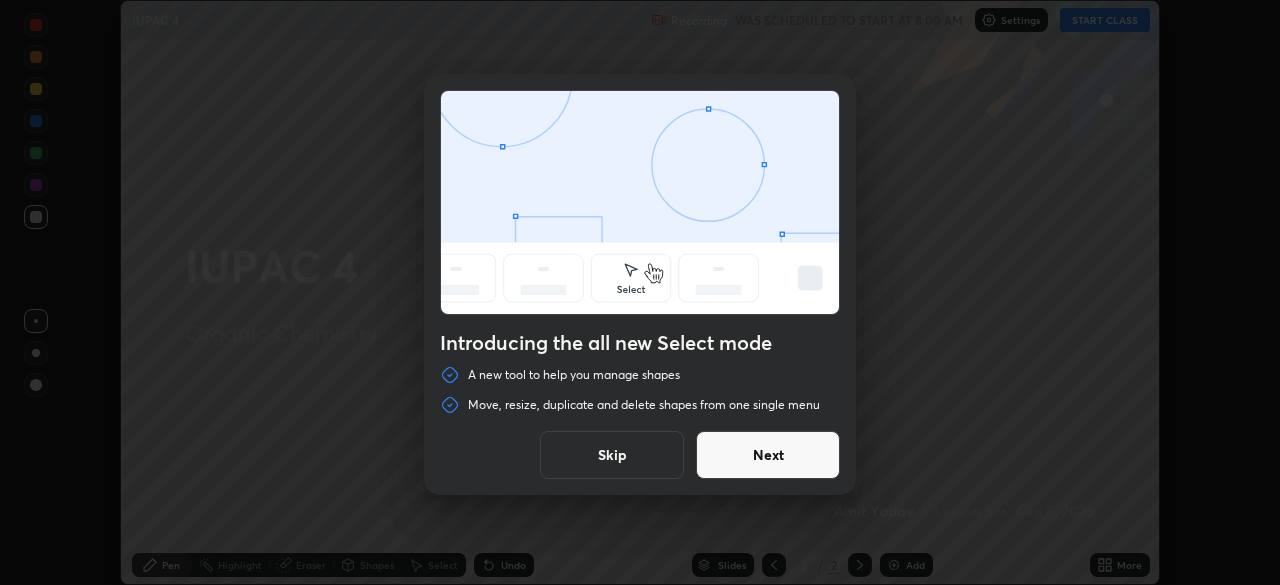 click on "Skip" at bounding box center (612, 455) 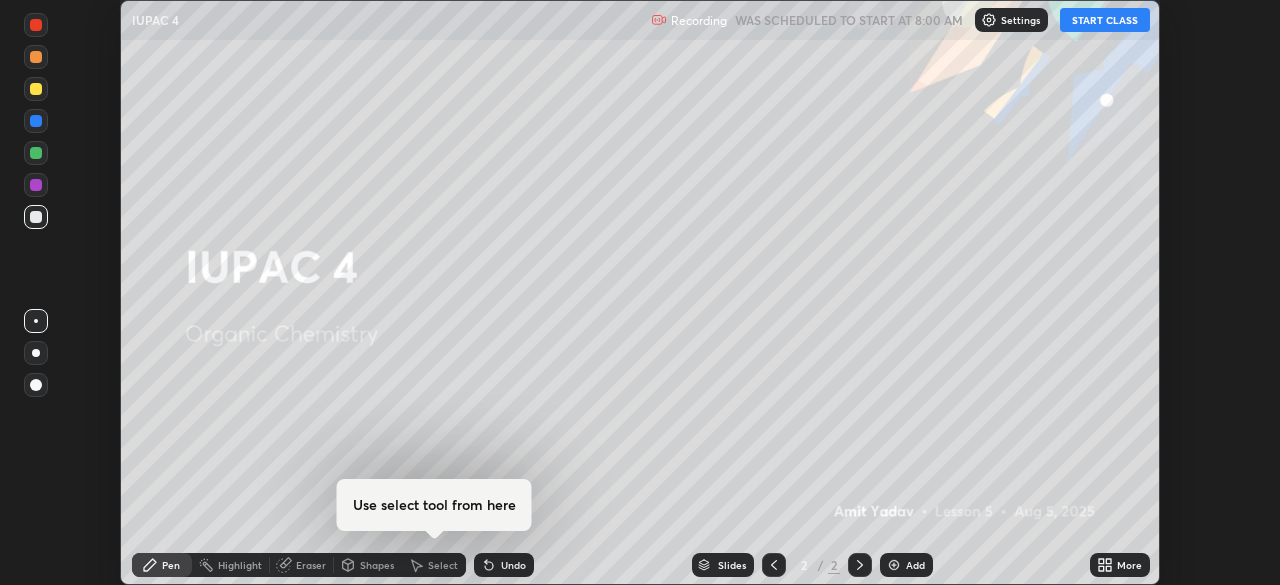 click 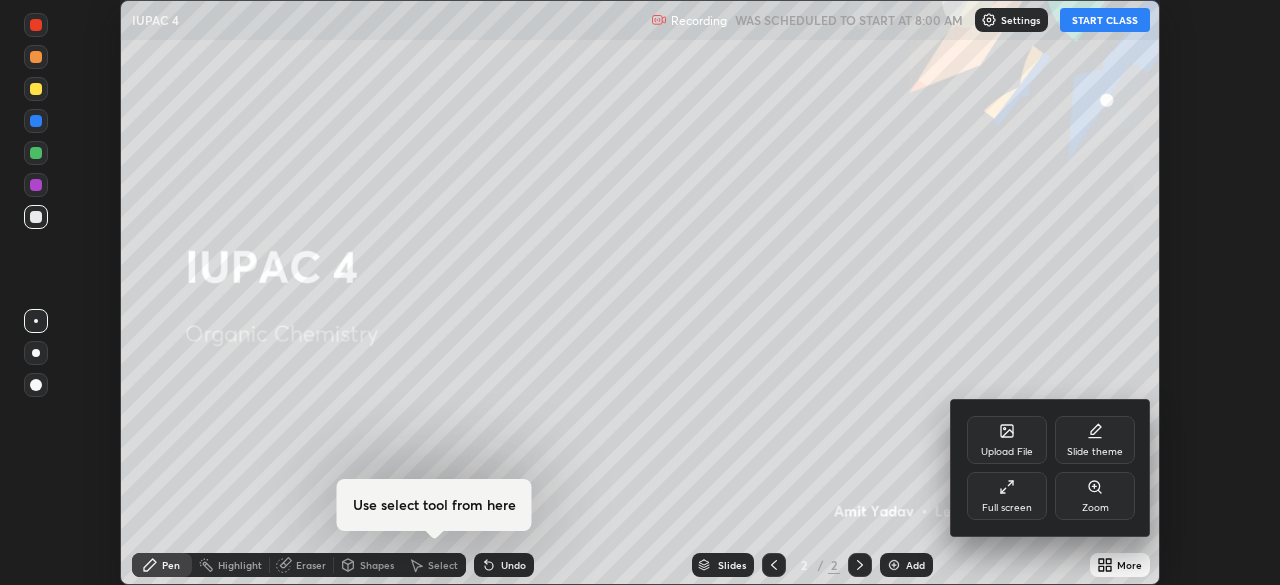 click on "Full screen" at bounding box center [1007, 508] 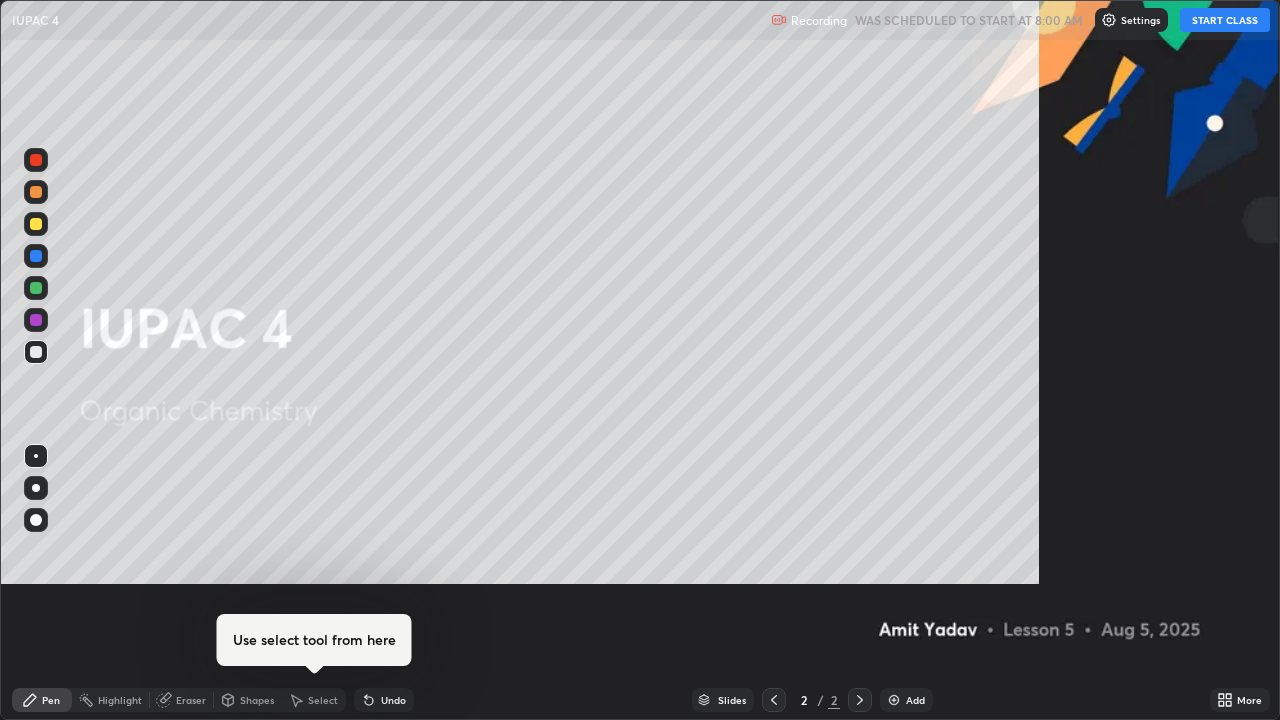 scroll, scrollTop: 99280, scrollLeft: 98720, axis: both 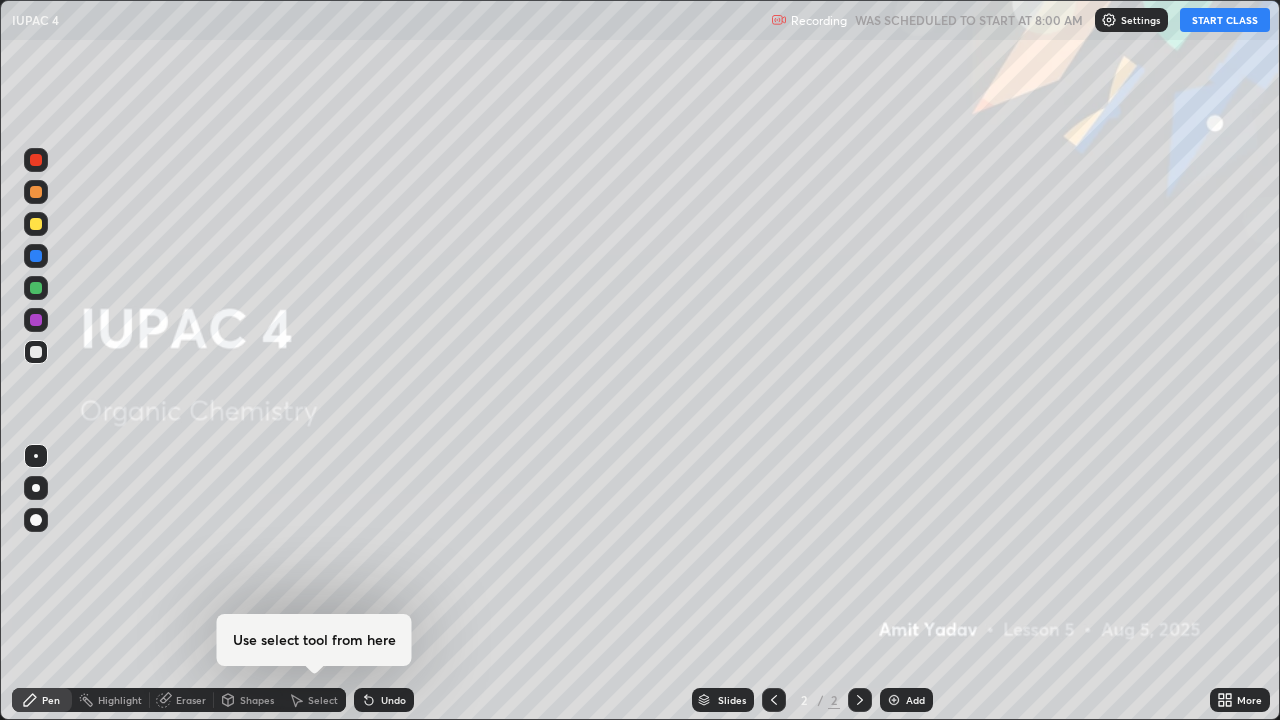 click on "Recording WAS SCHEDULED TO START AT  8:00 AM Settings START CLASS" at bounding box center [1020, 20] 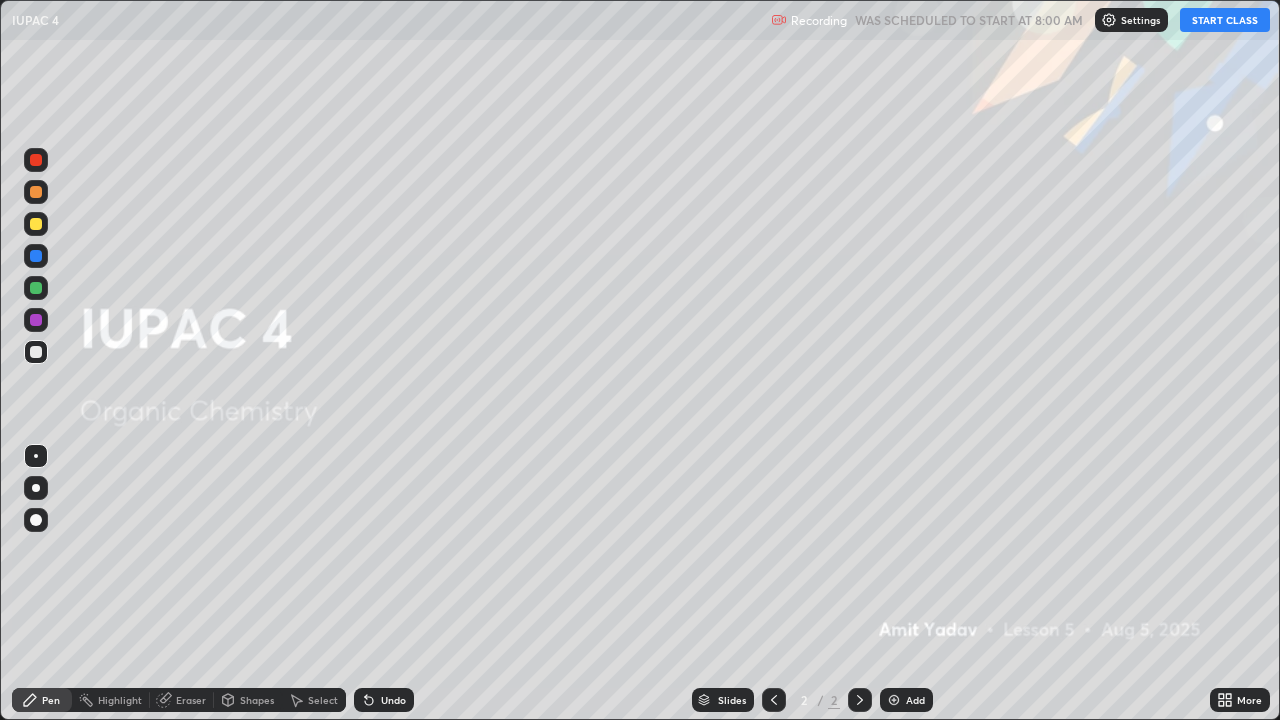 click on "START CLASS" at bounding box center [1225, 20] 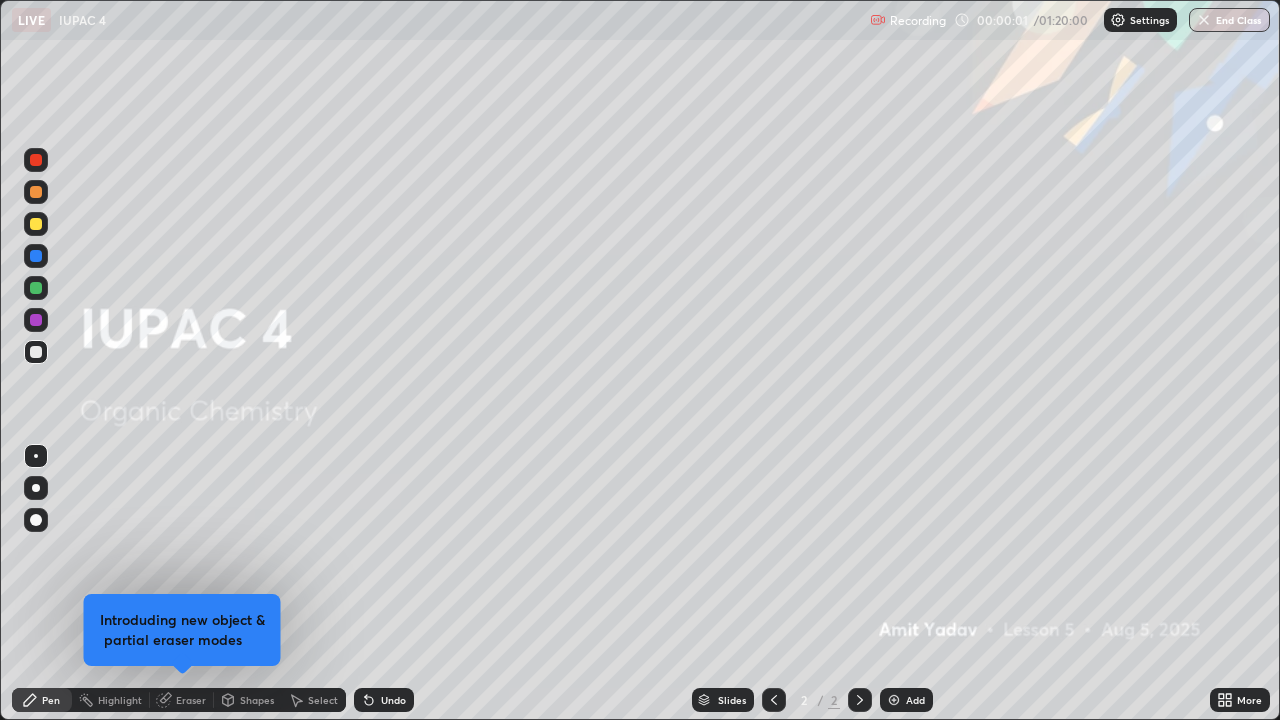 click on "Slides 2 / 2 Add" at bounding box center (812, 700) 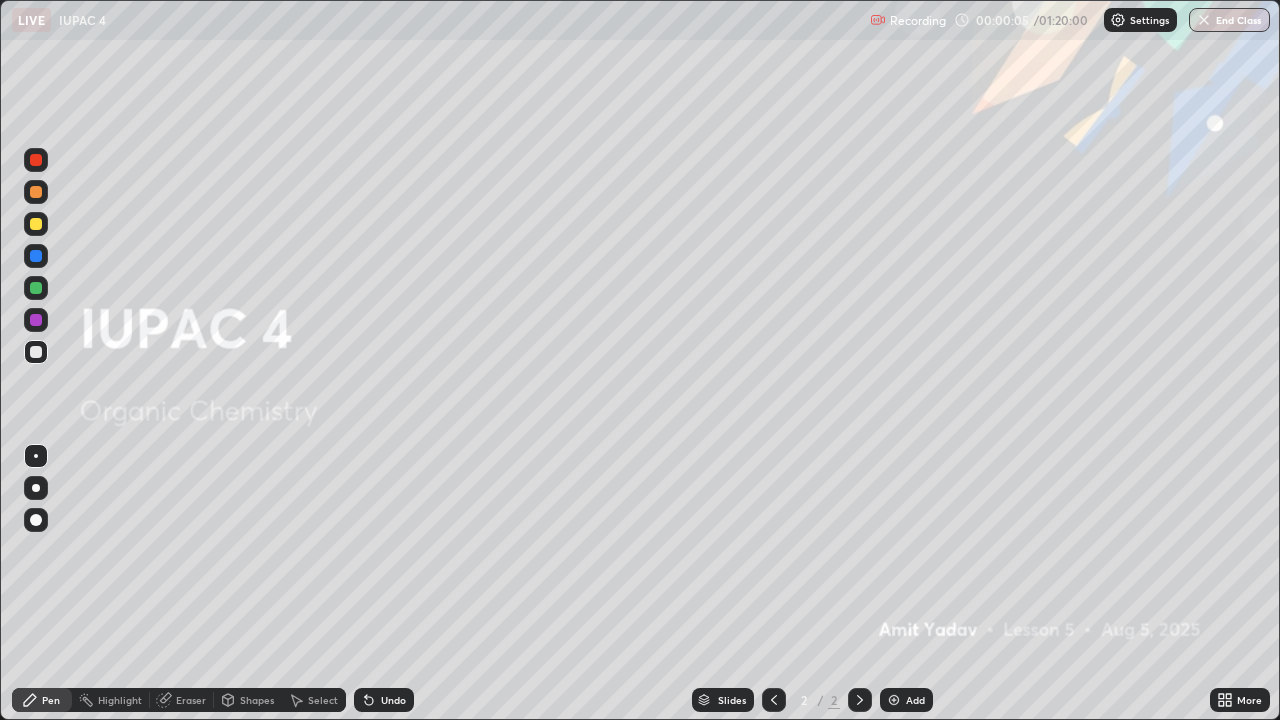 click on "Add" at bounding box center [906, 700] 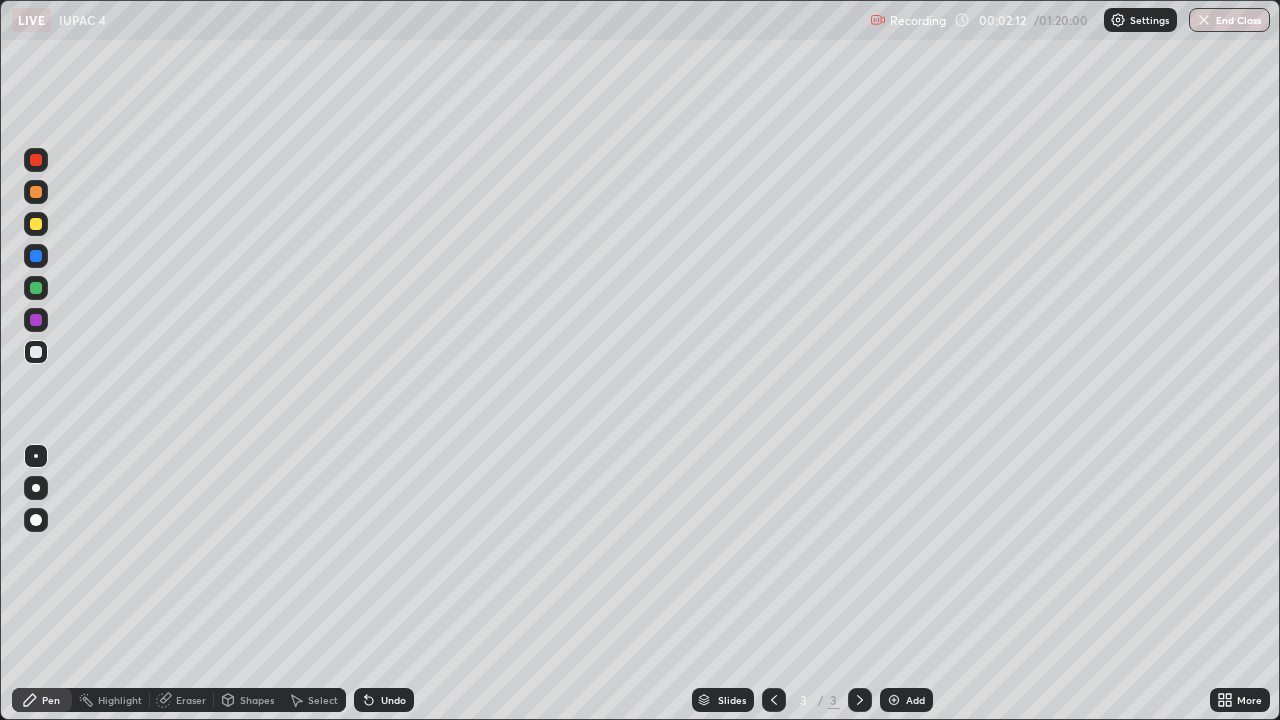 click at bounding box center [36, 224] 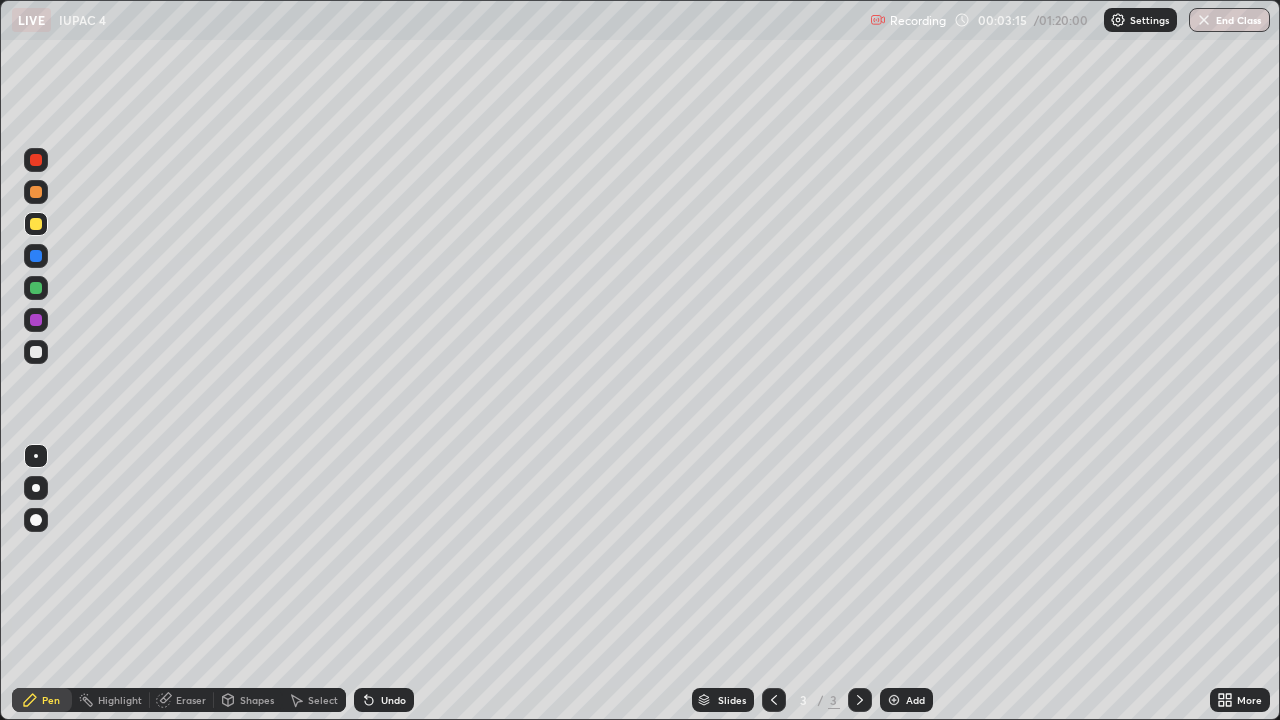 click at bounding box center [36, 352] 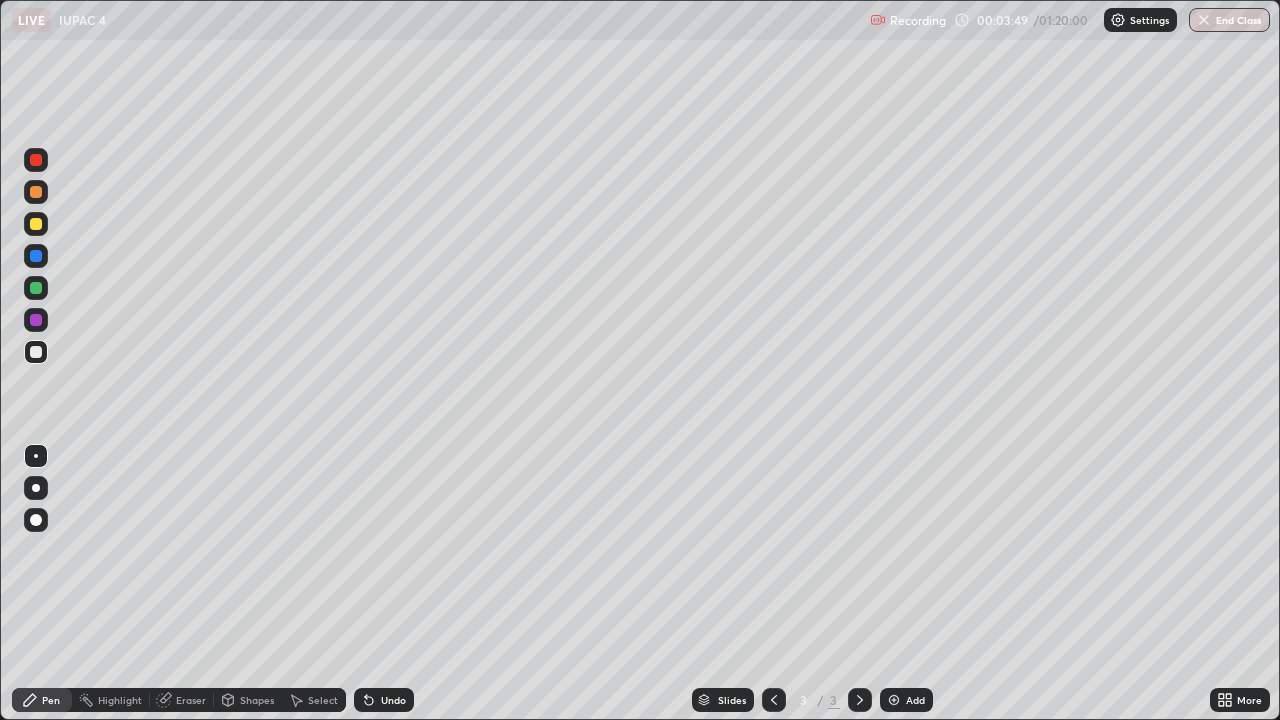 click at bounding box center [36, 256] 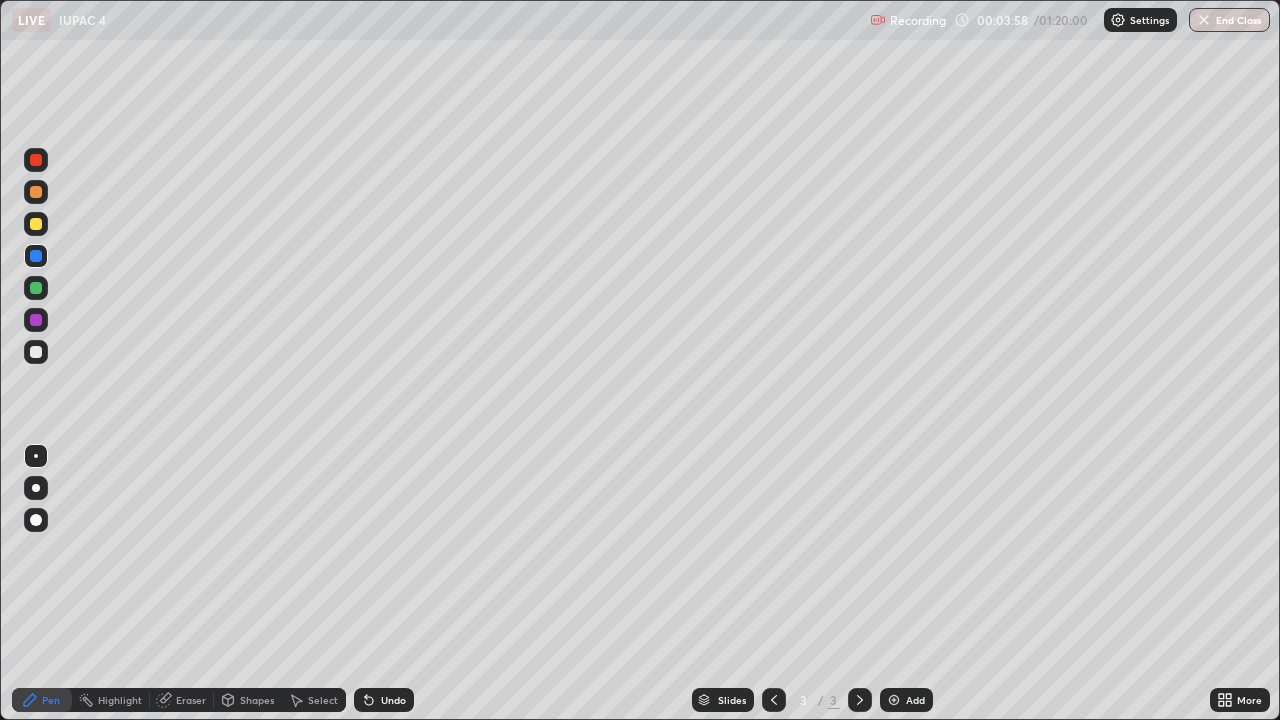 click on "Undo" at bounding box center [384, 700] 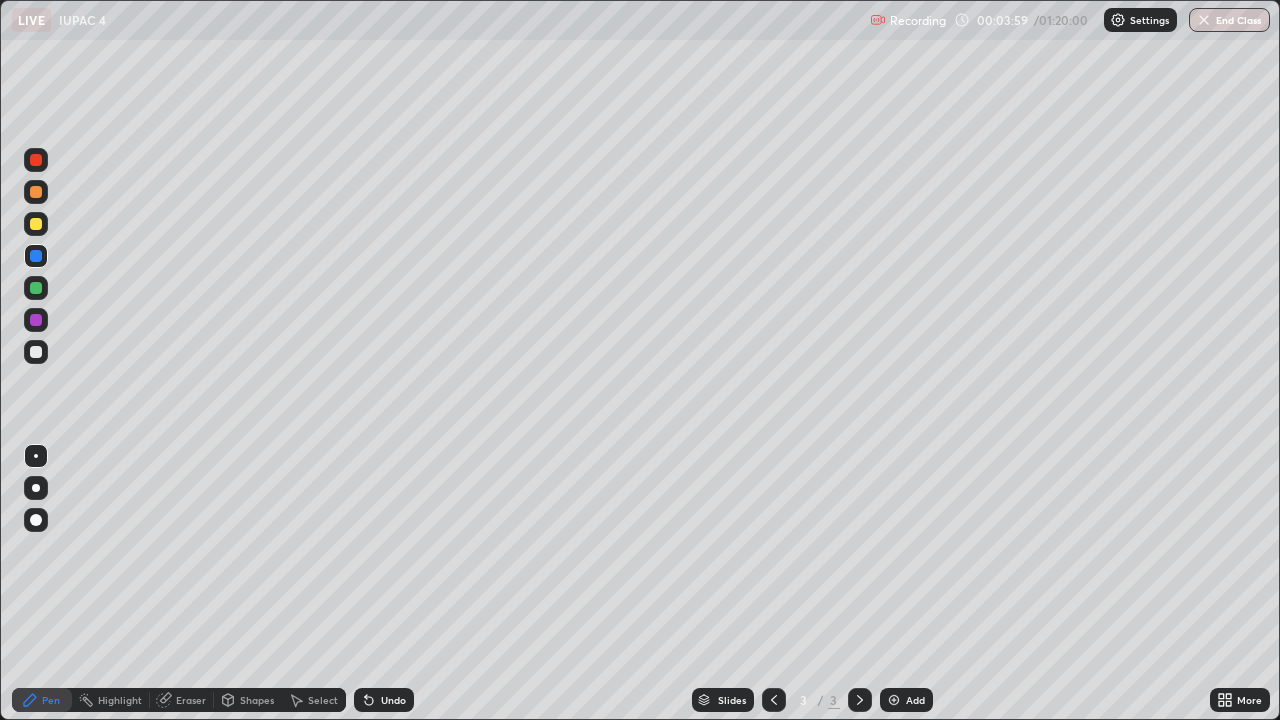 click on "Undo" at bounding box center [393, 700] 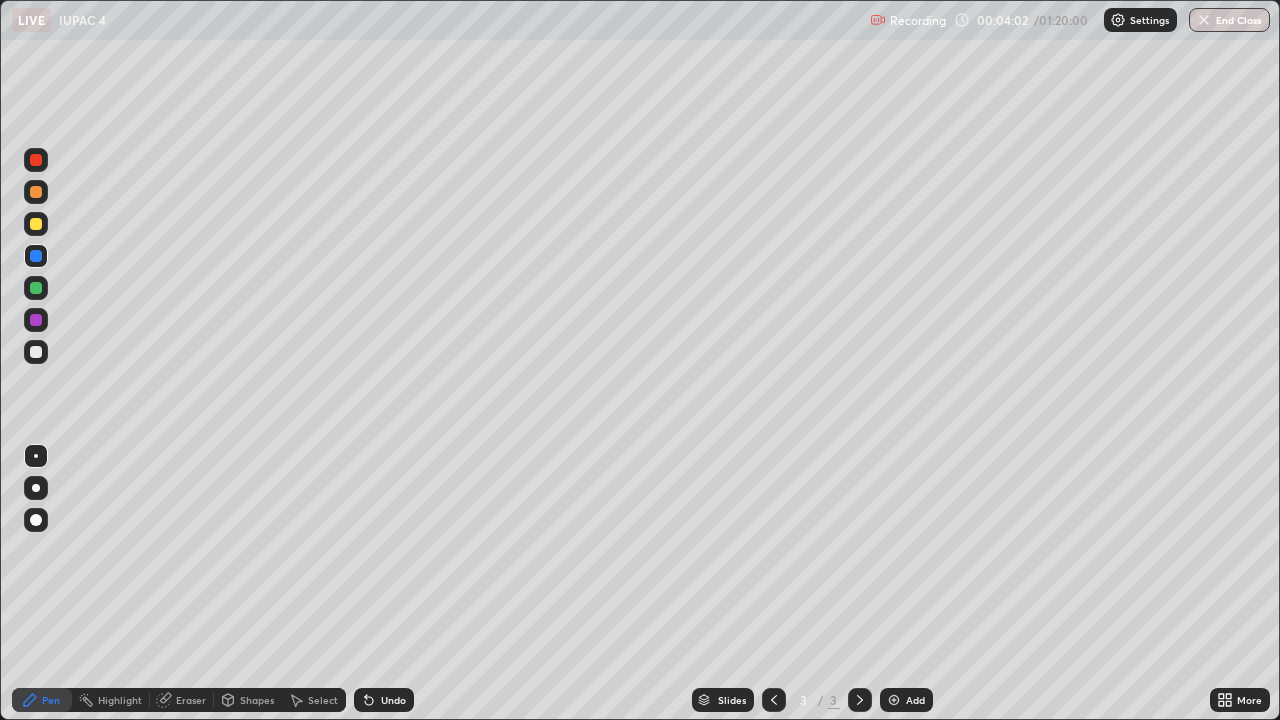 click on "Undo" at bounding box center (393, 700) 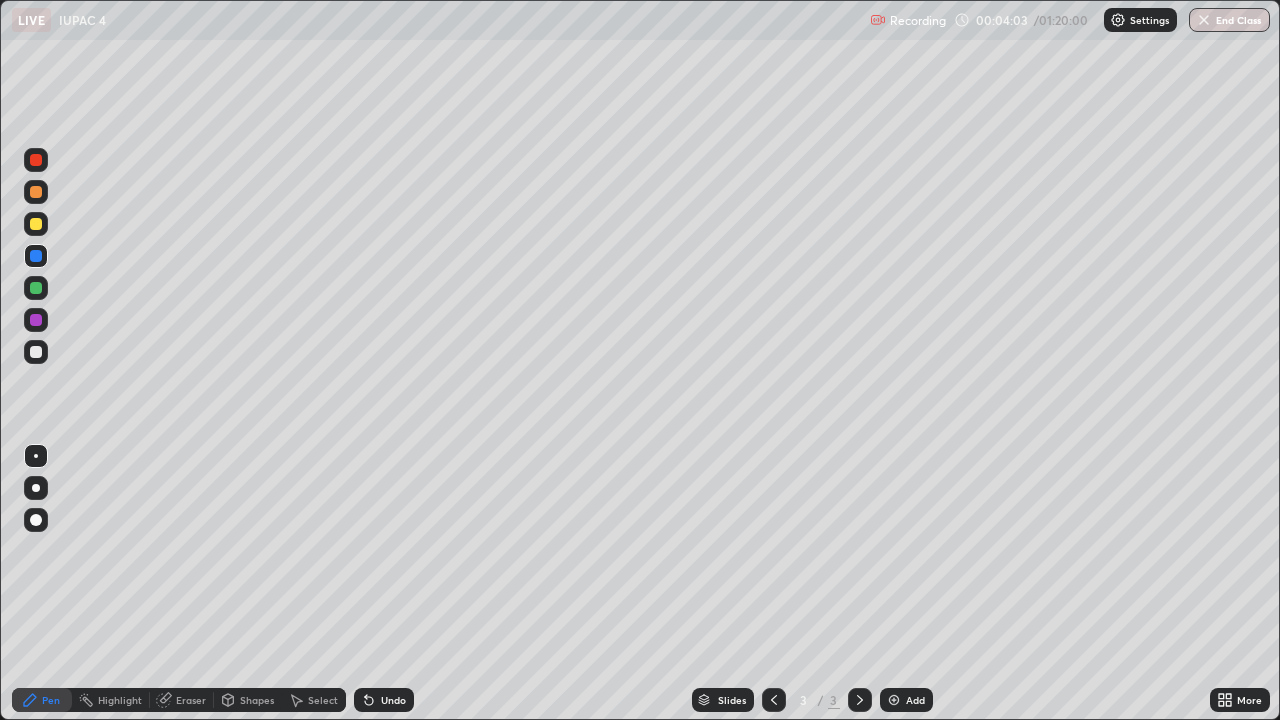click on "Undo" at bounding box center [384, 700] 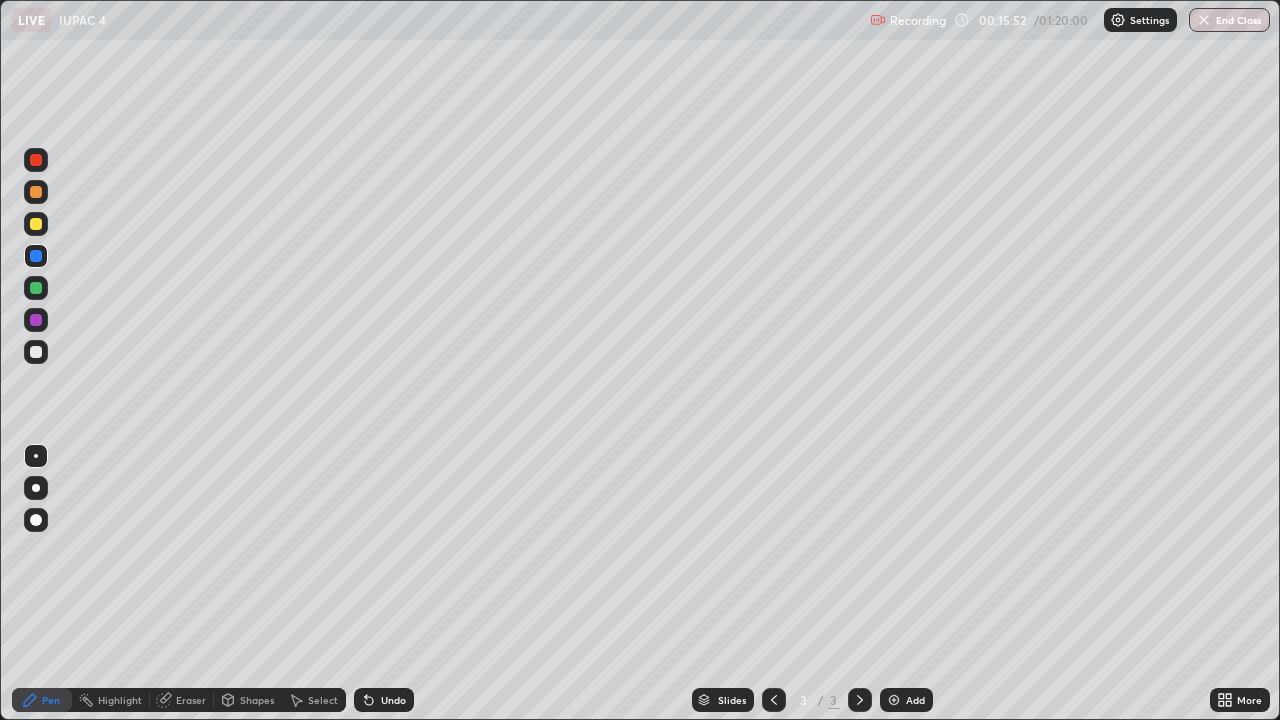 click at bounding box center (894, 700) 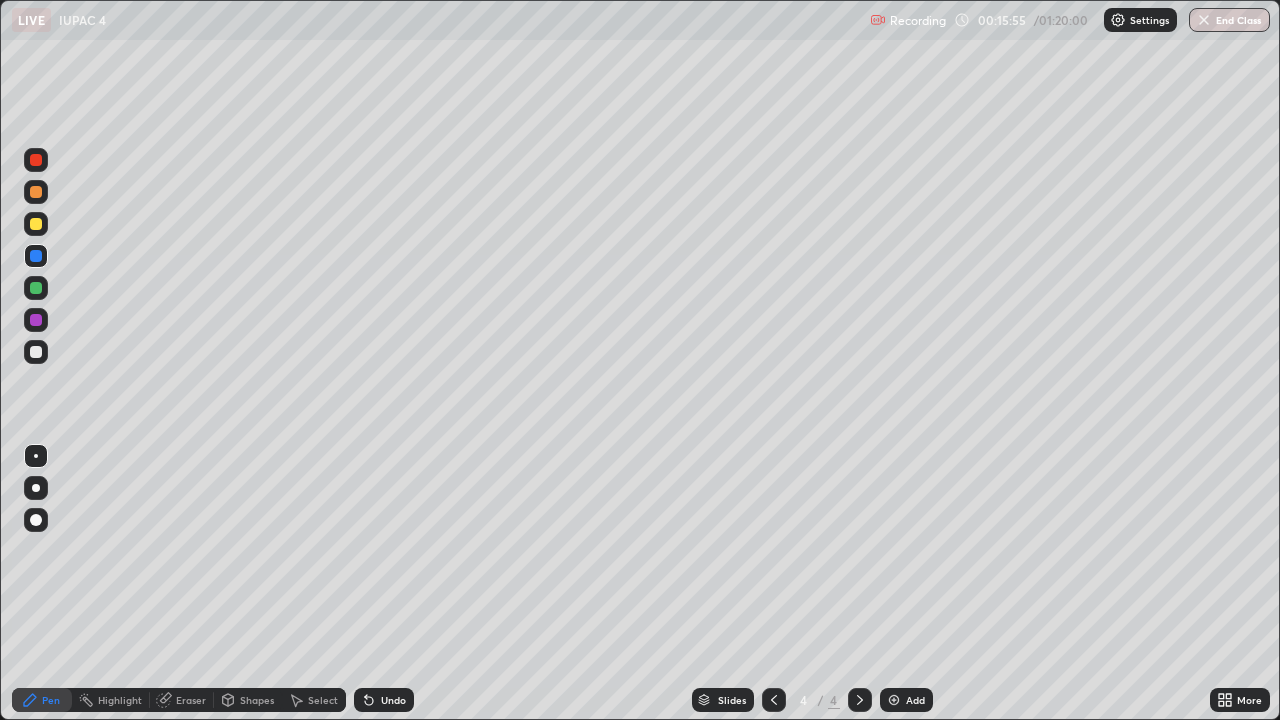 click at bounding box center (36, 352) 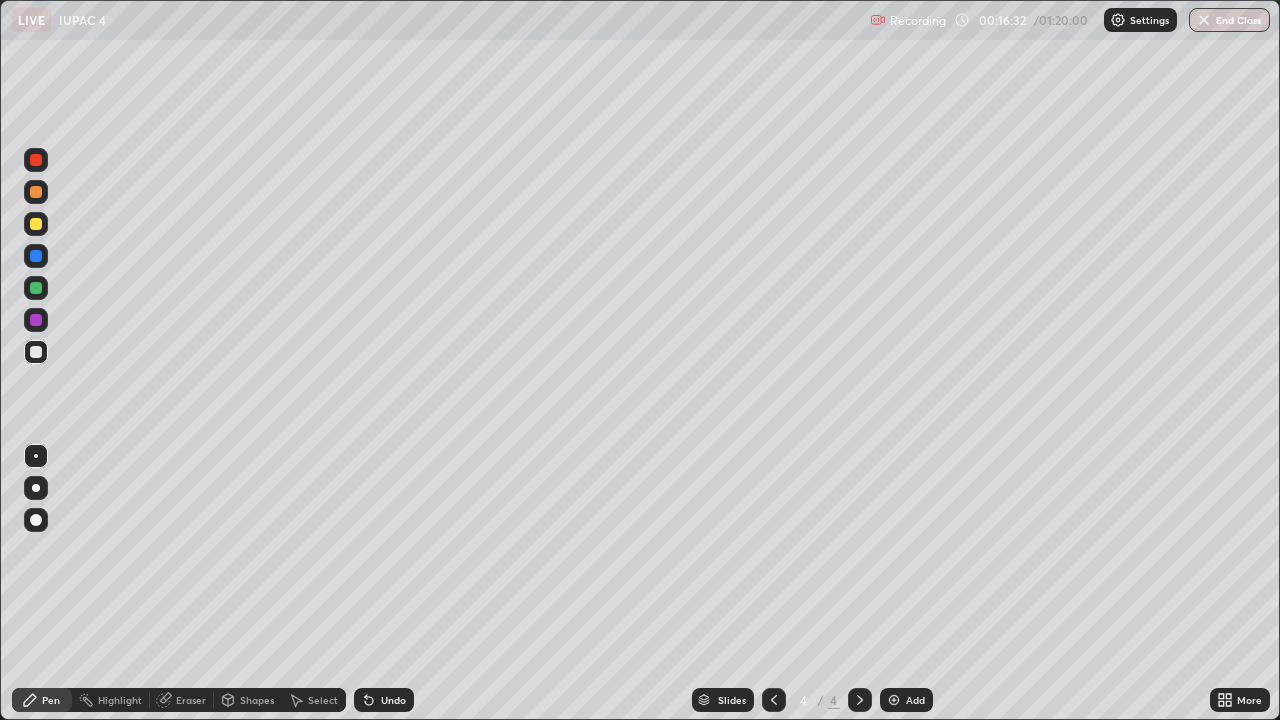 click at bounding box center (36, 224) 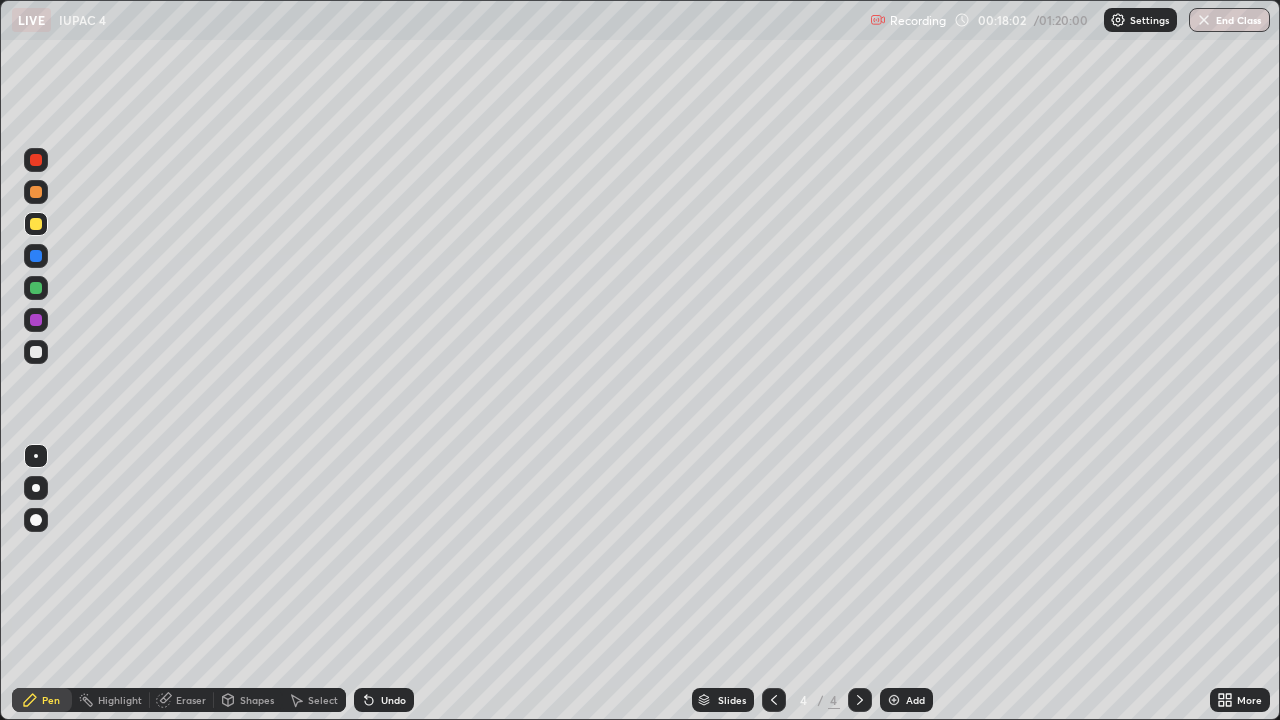 click on "Undo" at bounding box center [393, 700] 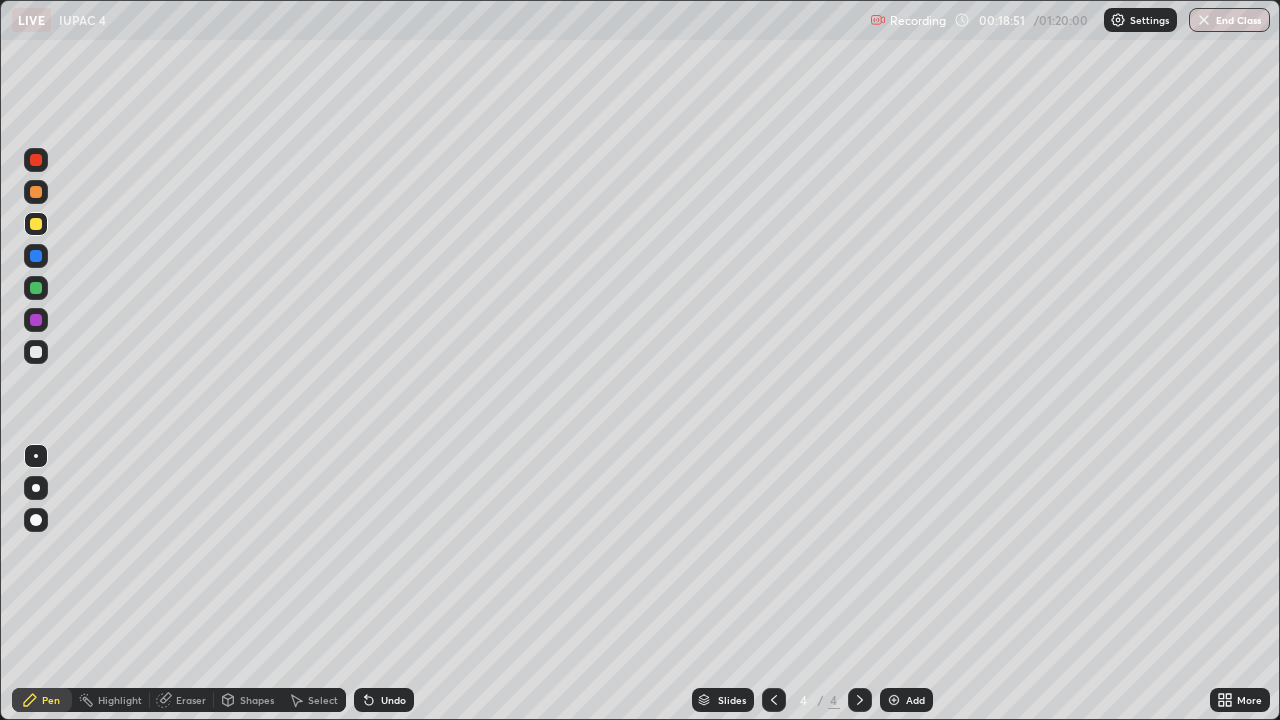 click on "Eraser" at bounding box center (191, 700) 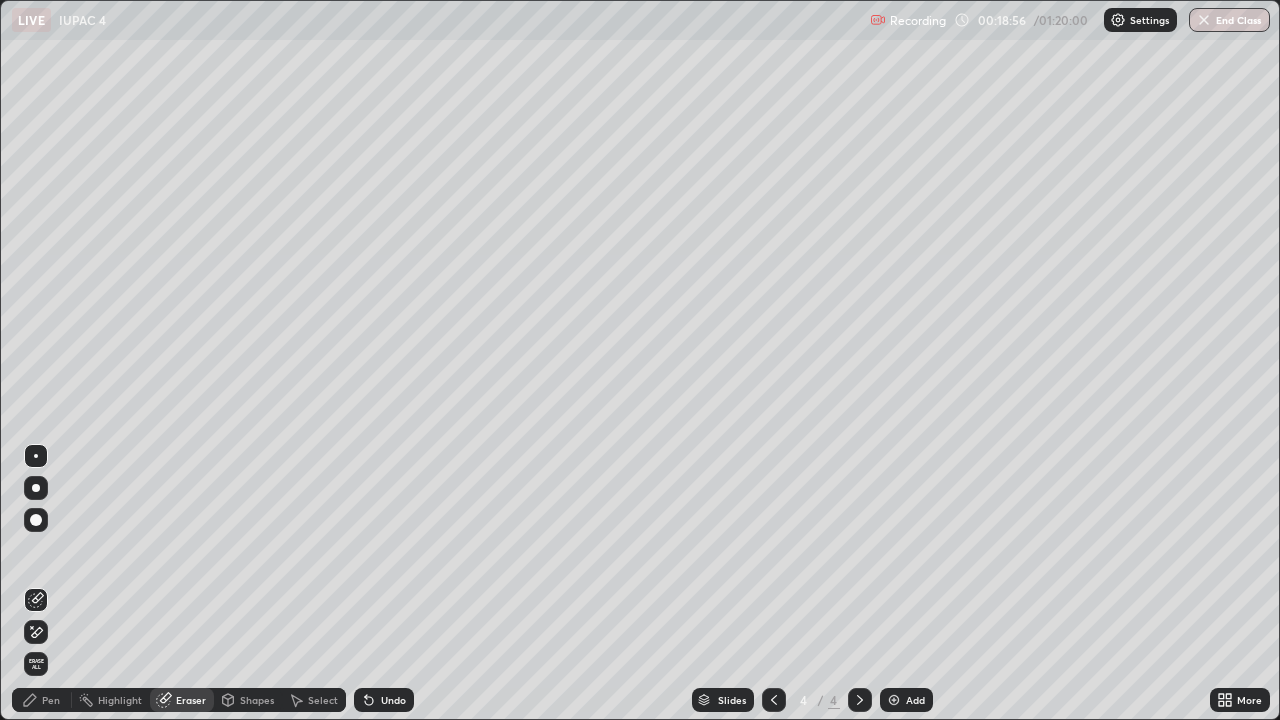 click on "Pen" at bounding box center [42, 700] 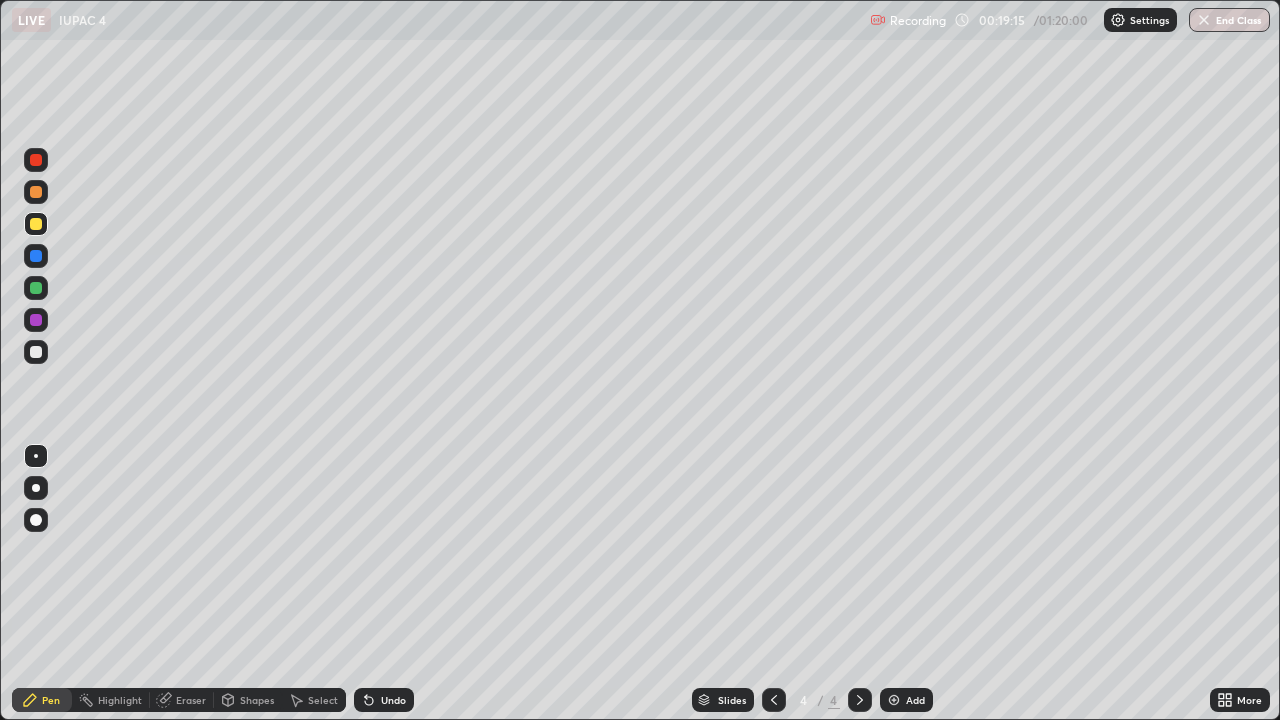click on "Eraser" at bounding box center [191, 700] 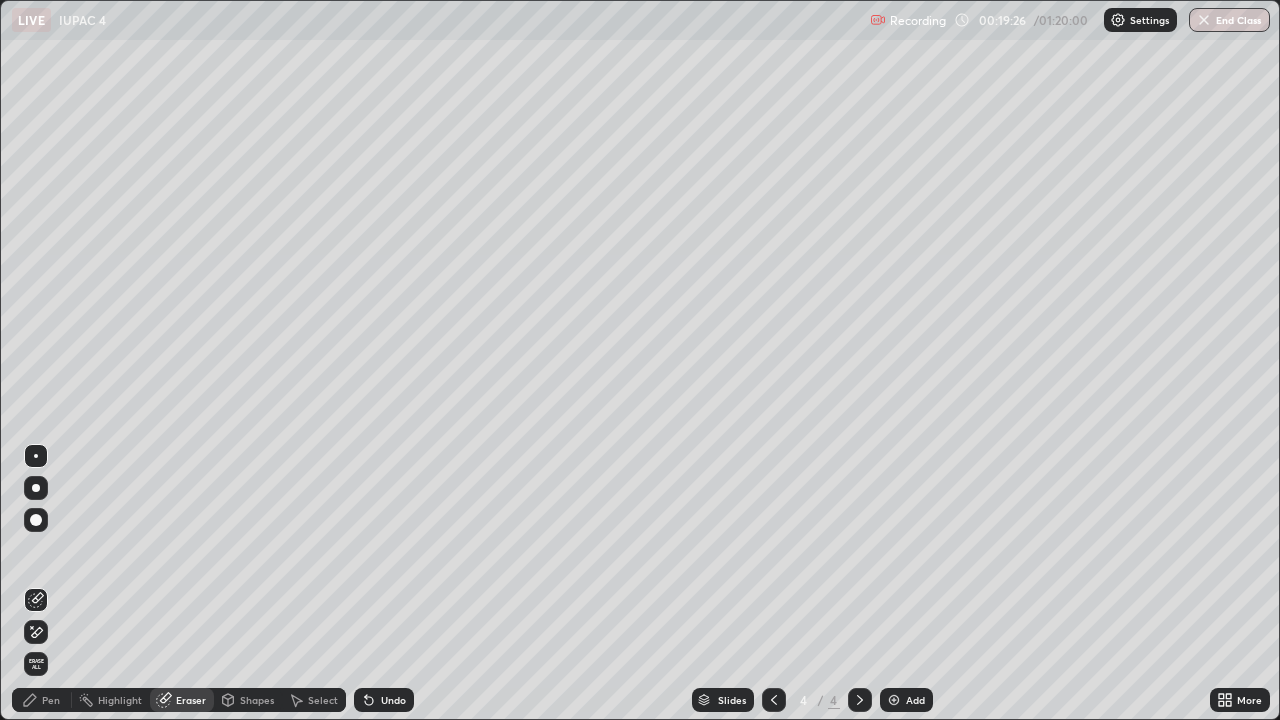 click on "Undo" at bounding box center (393, 700) 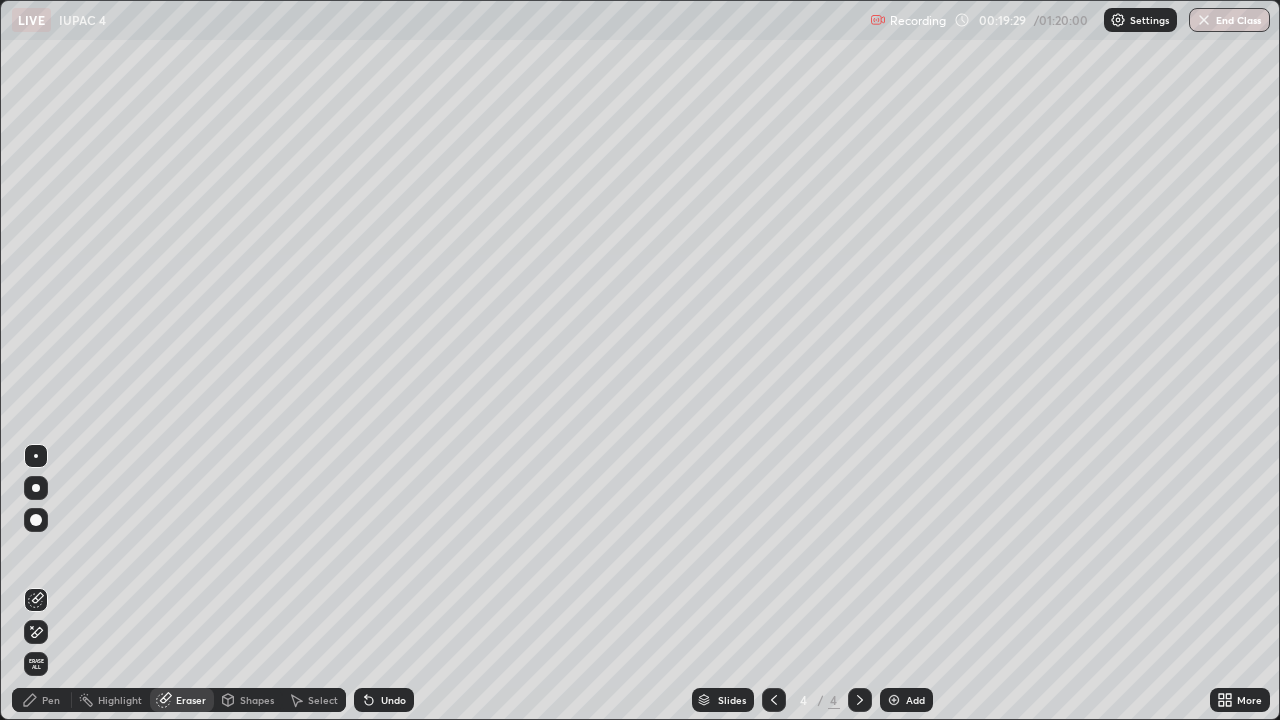 click on "Pen" at bounding box center [42, 700] 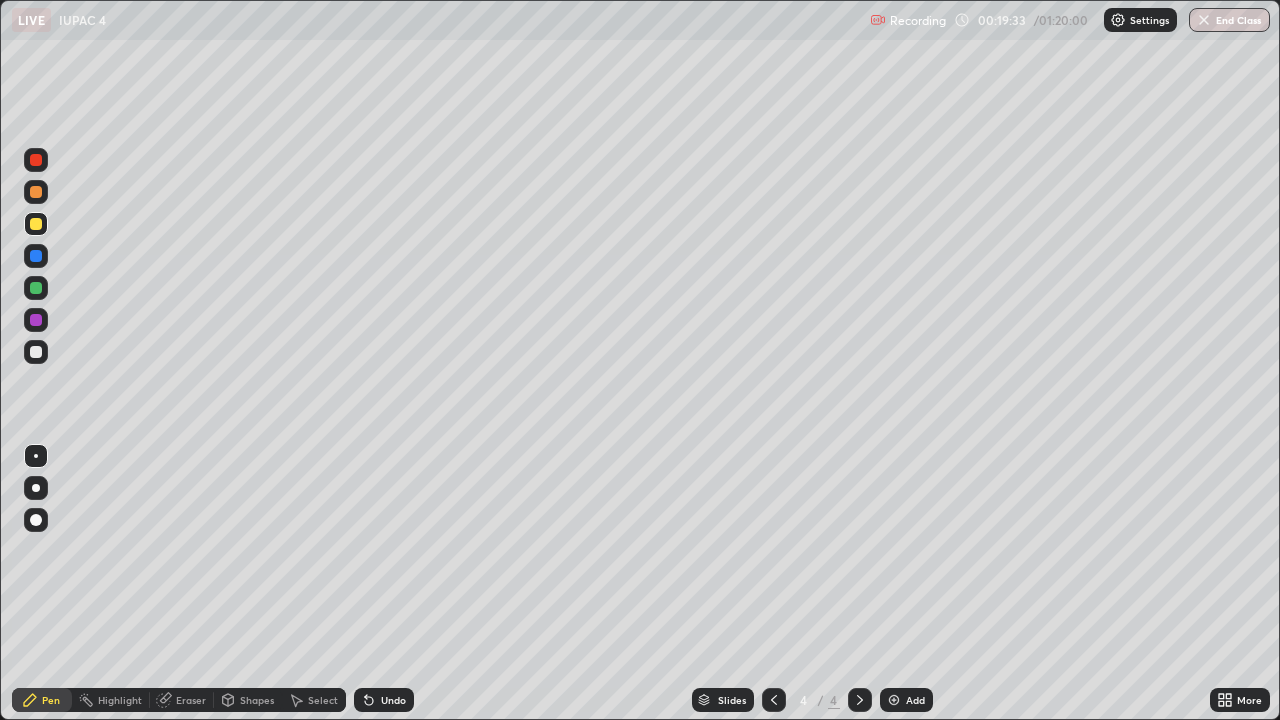 click at bounding box center [36, 352] 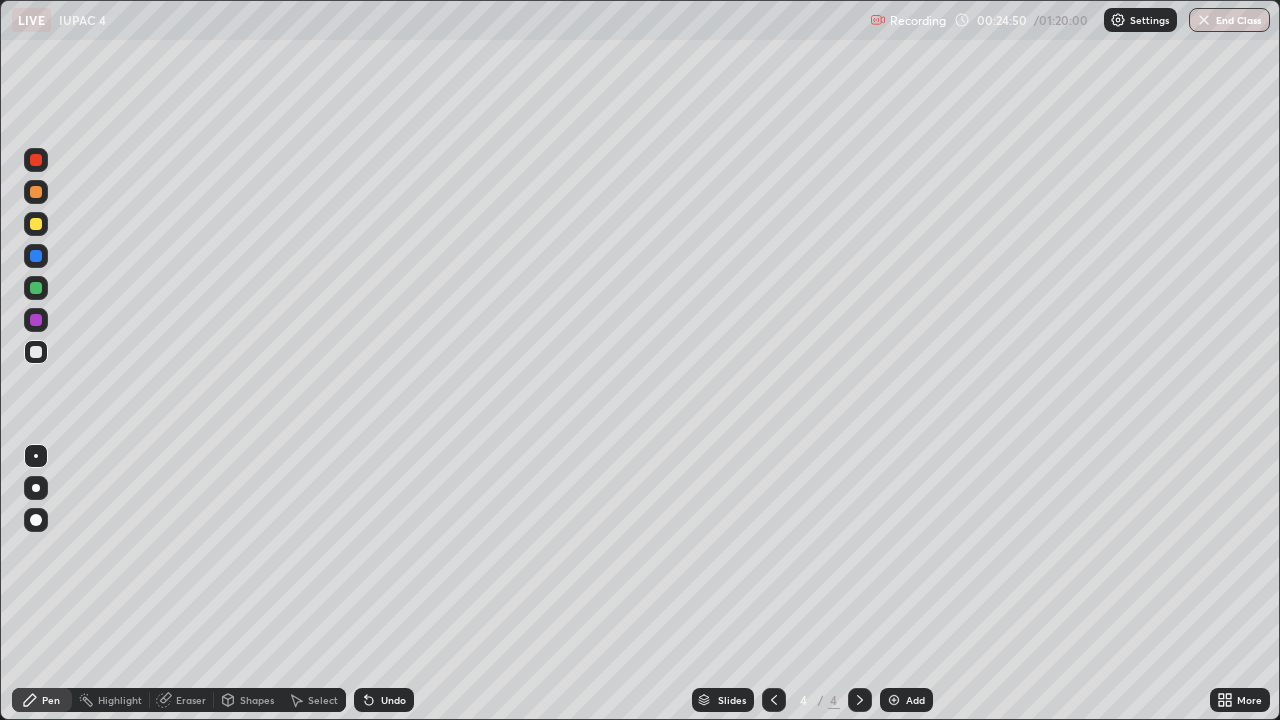 click at bounding box center [36, 352] 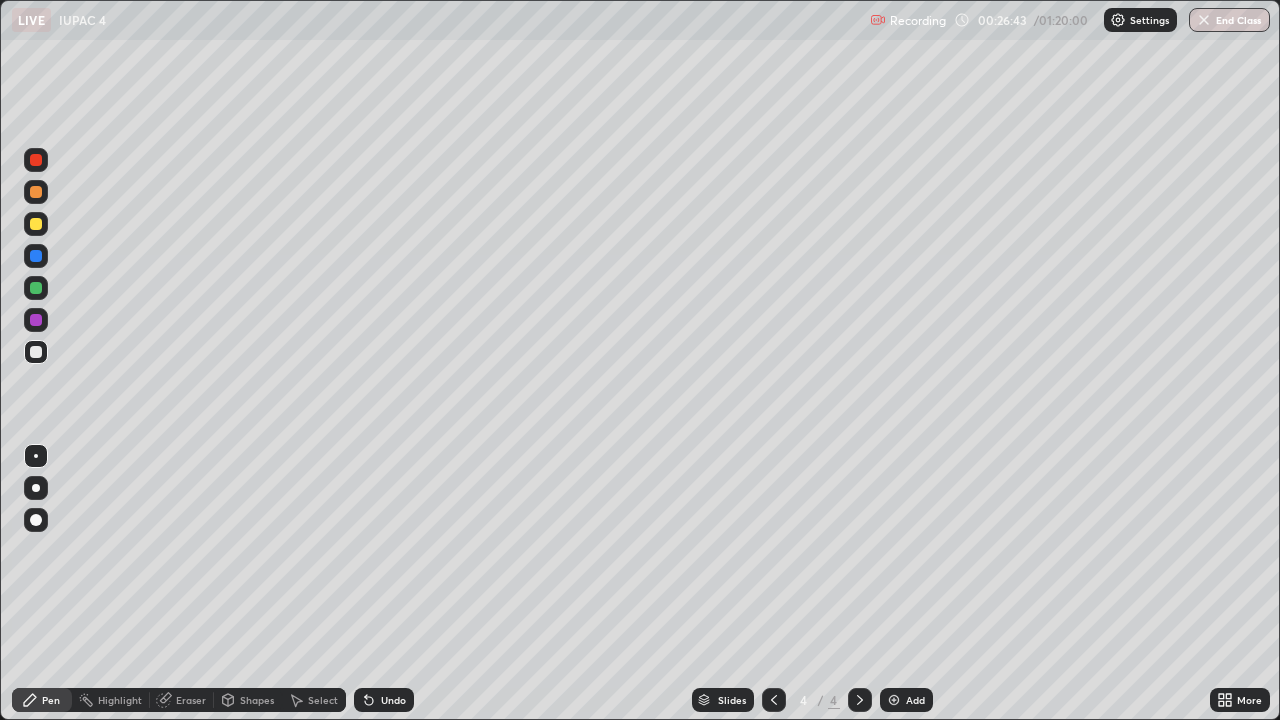 click on "Undo" at bounding box center [384, 700] 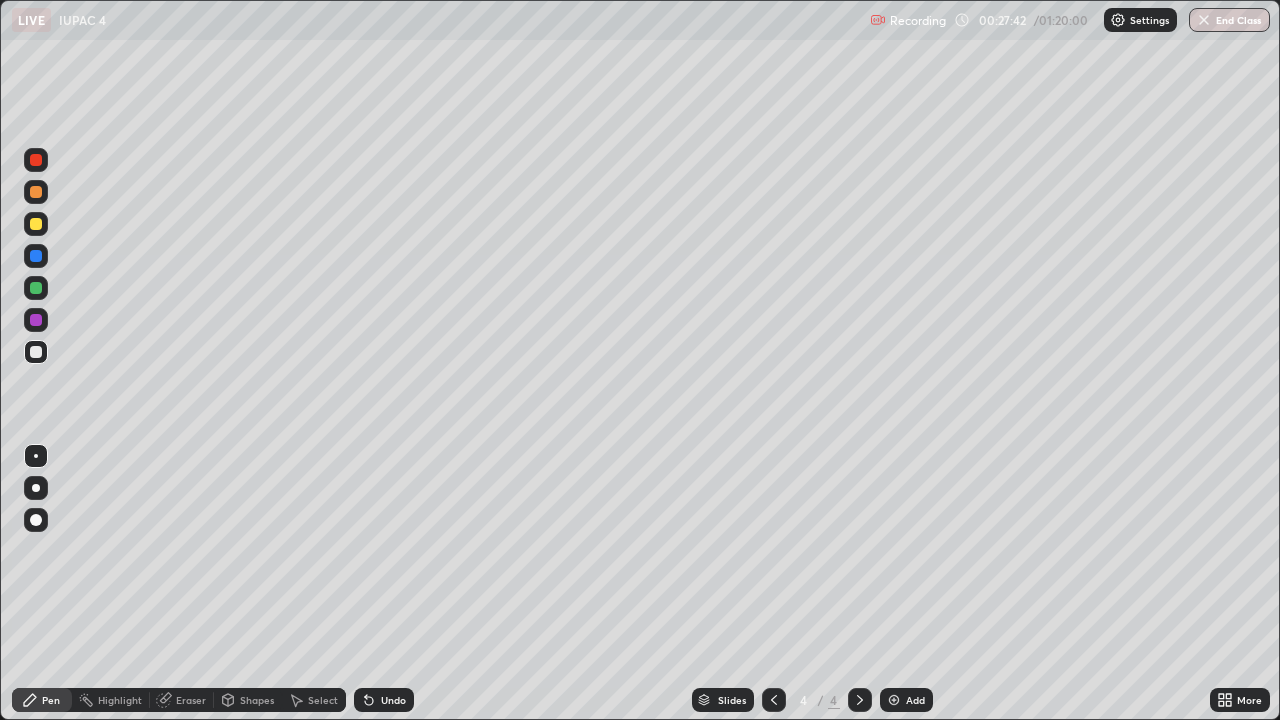 click at bounding box center [894, 700] 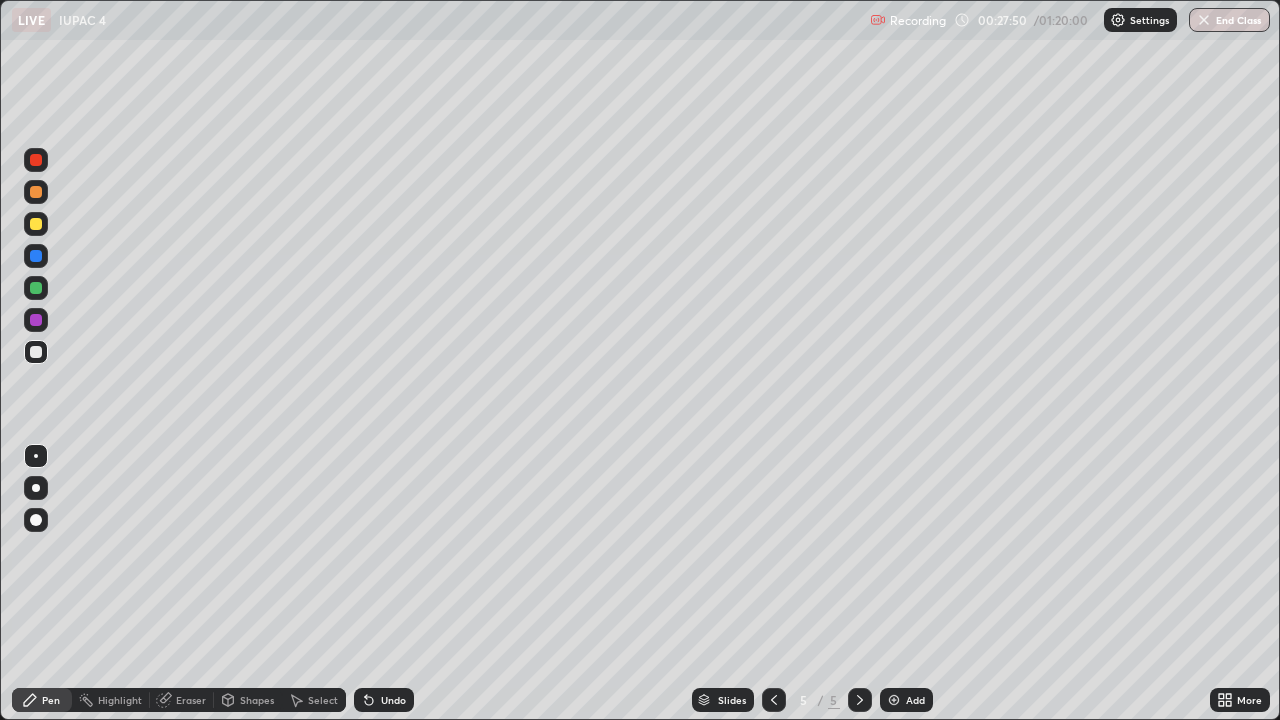 click at bounding box center [36, 192] 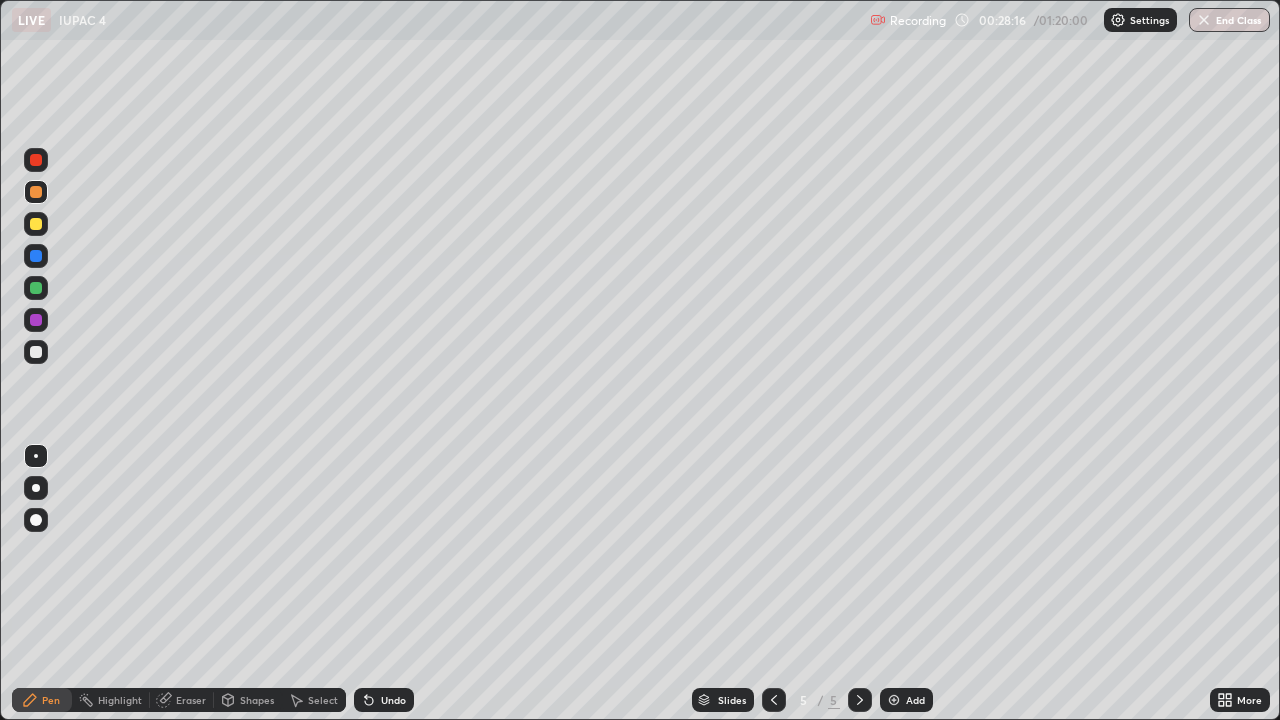 click on "Undo" at bounding box center [384, 700] 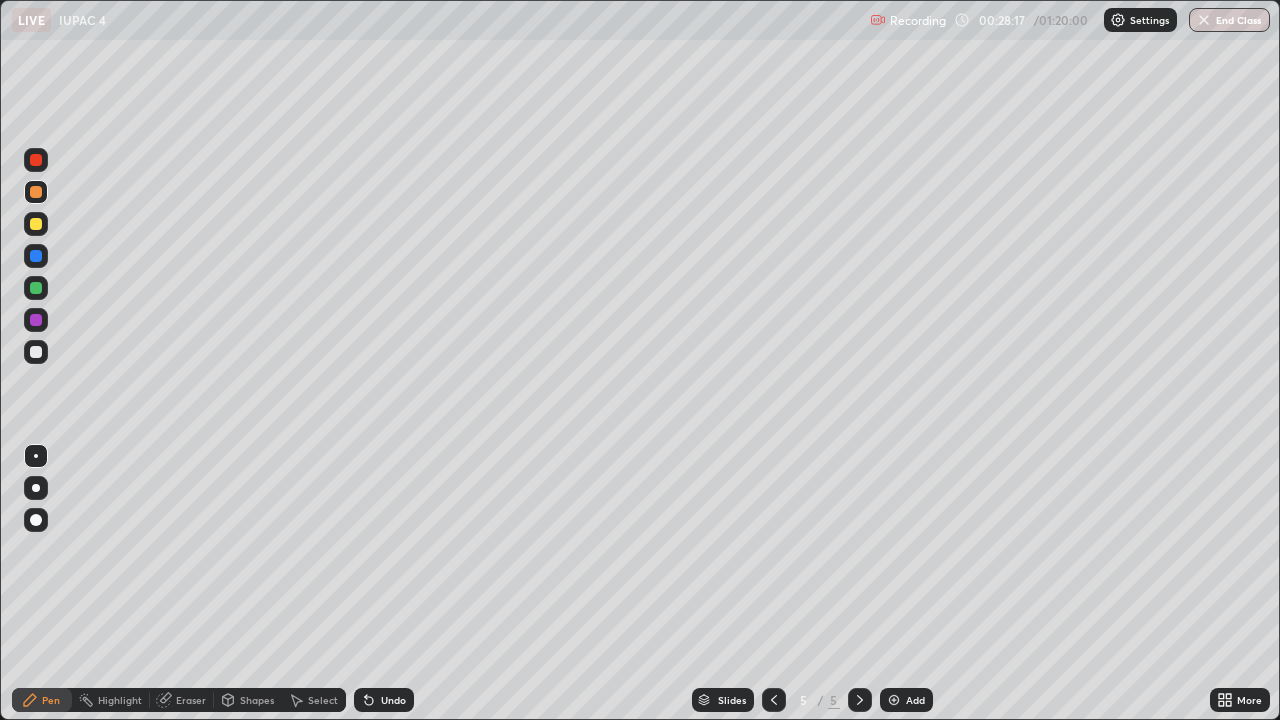 click at bounding box center [36, 352] 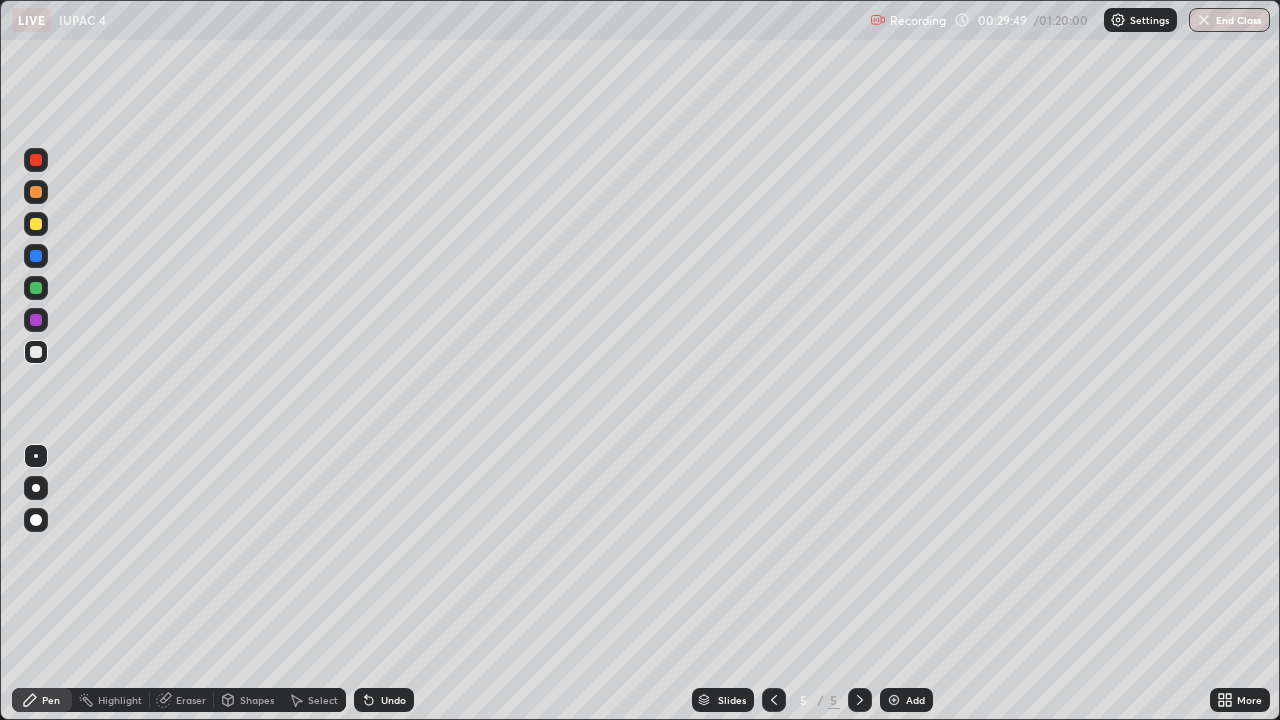 click at bounding box center (36, 224) 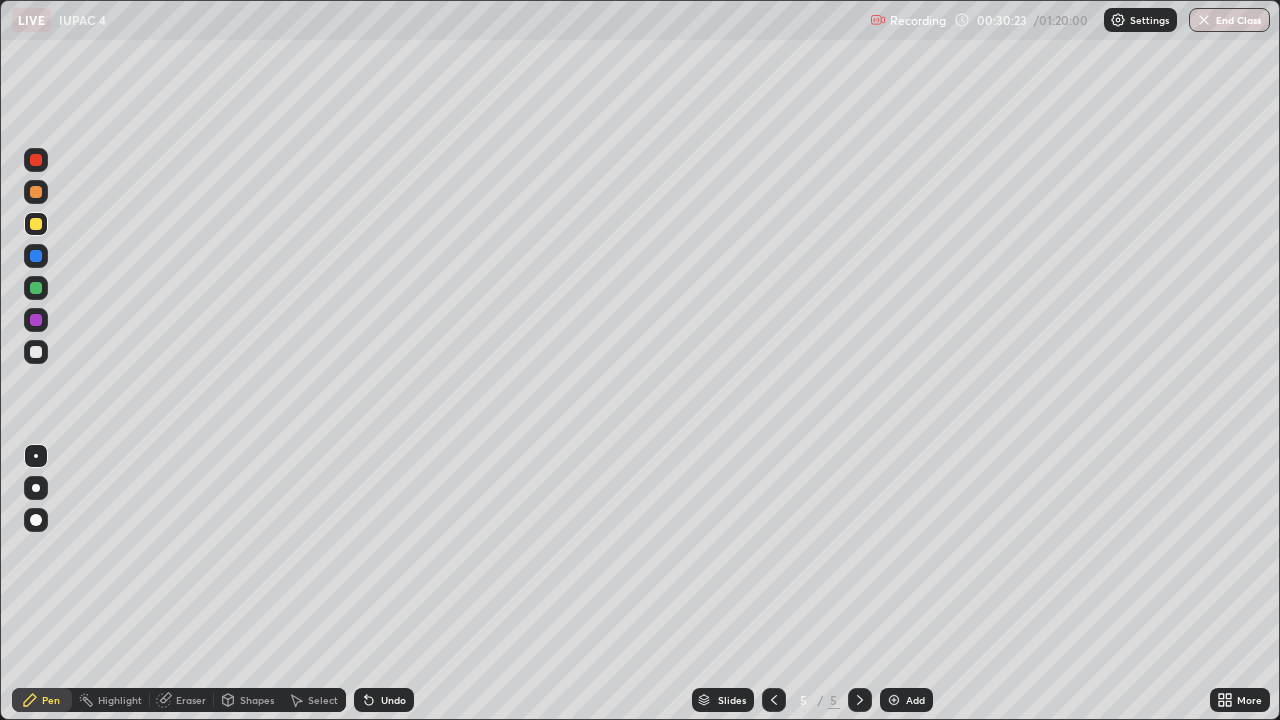 click at bounding box center (36, 192) 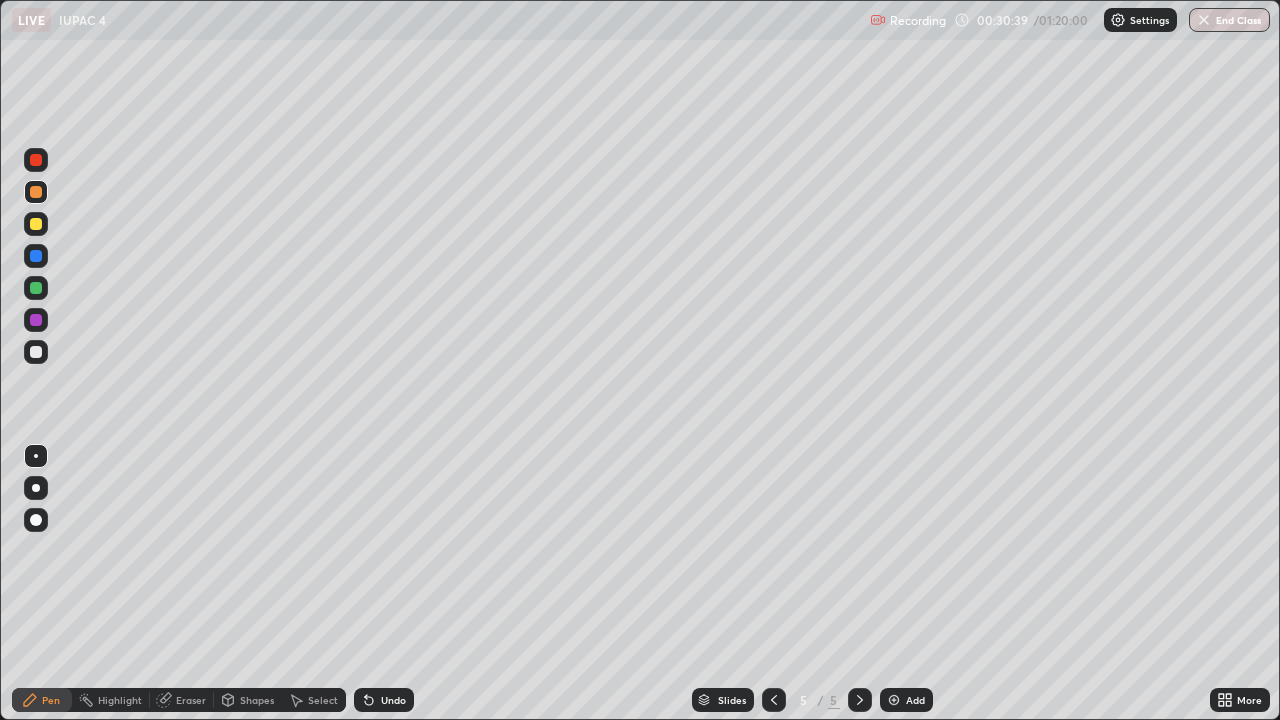 click at bounding box center (36, 288) 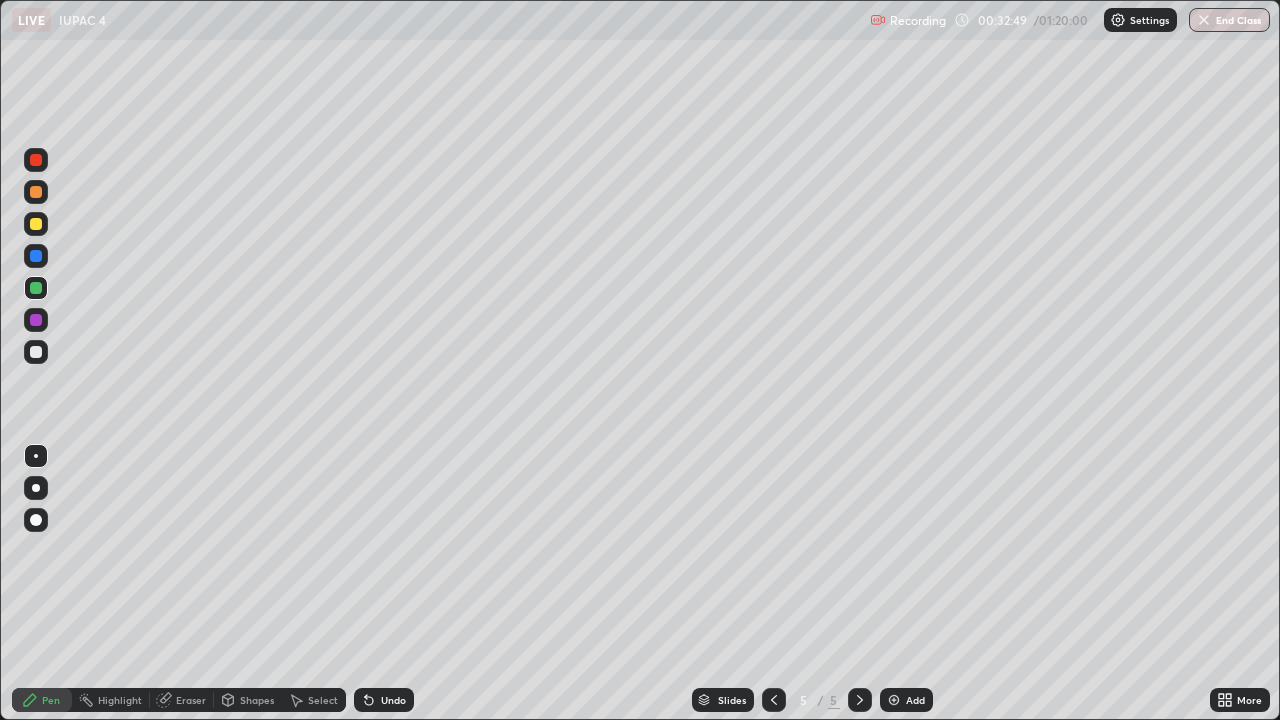 click on "Undo" at bounding box center (393, 700) 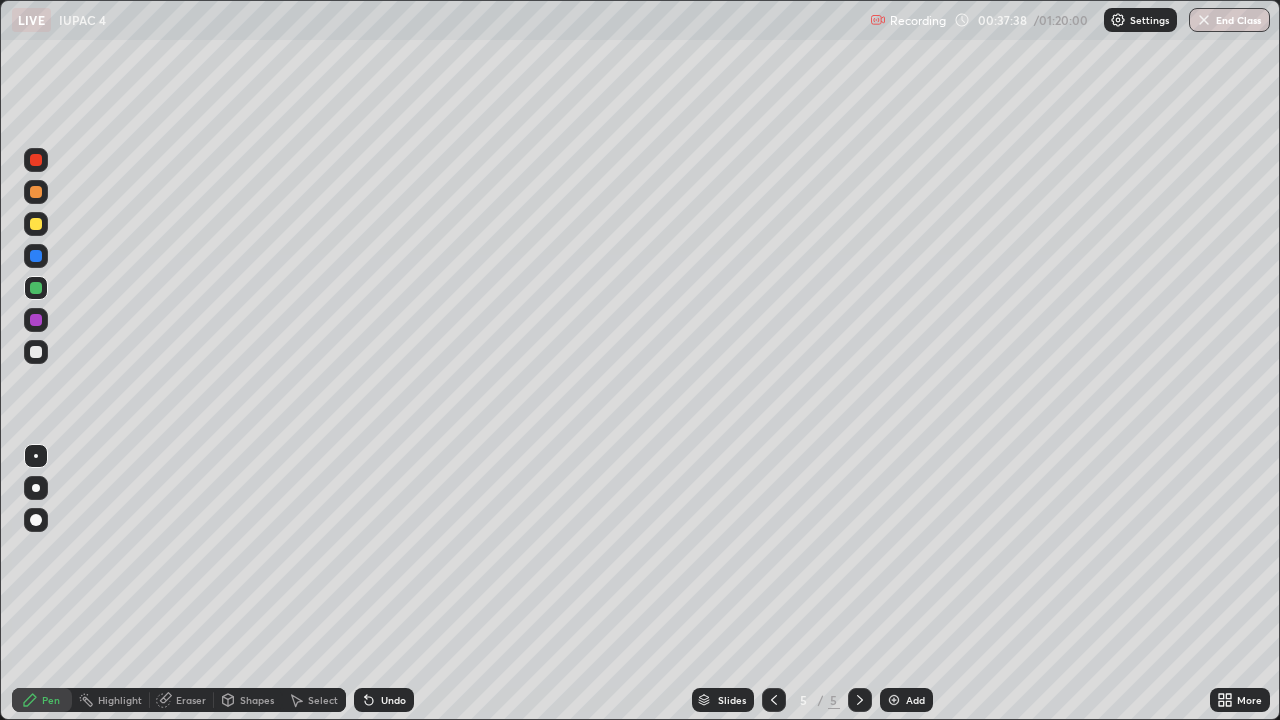 click at bounding box center [36, 352] 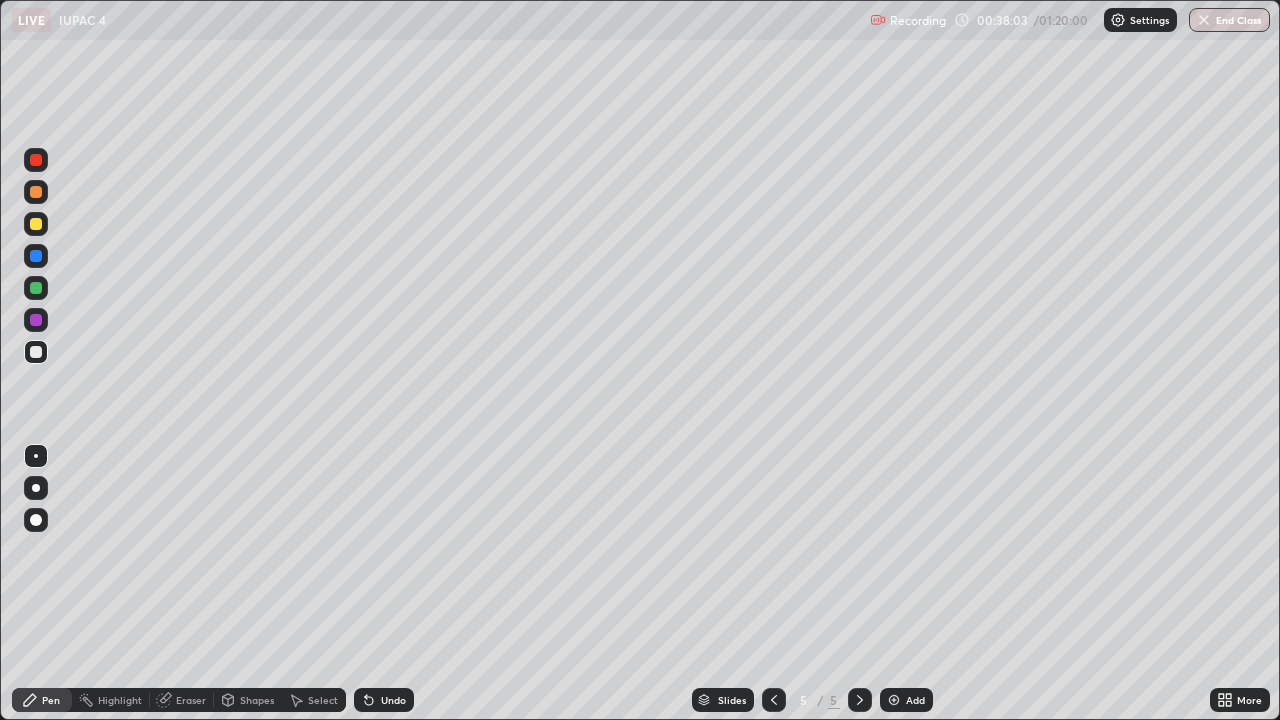 click on "Undo" at bounding box center [393, 700] 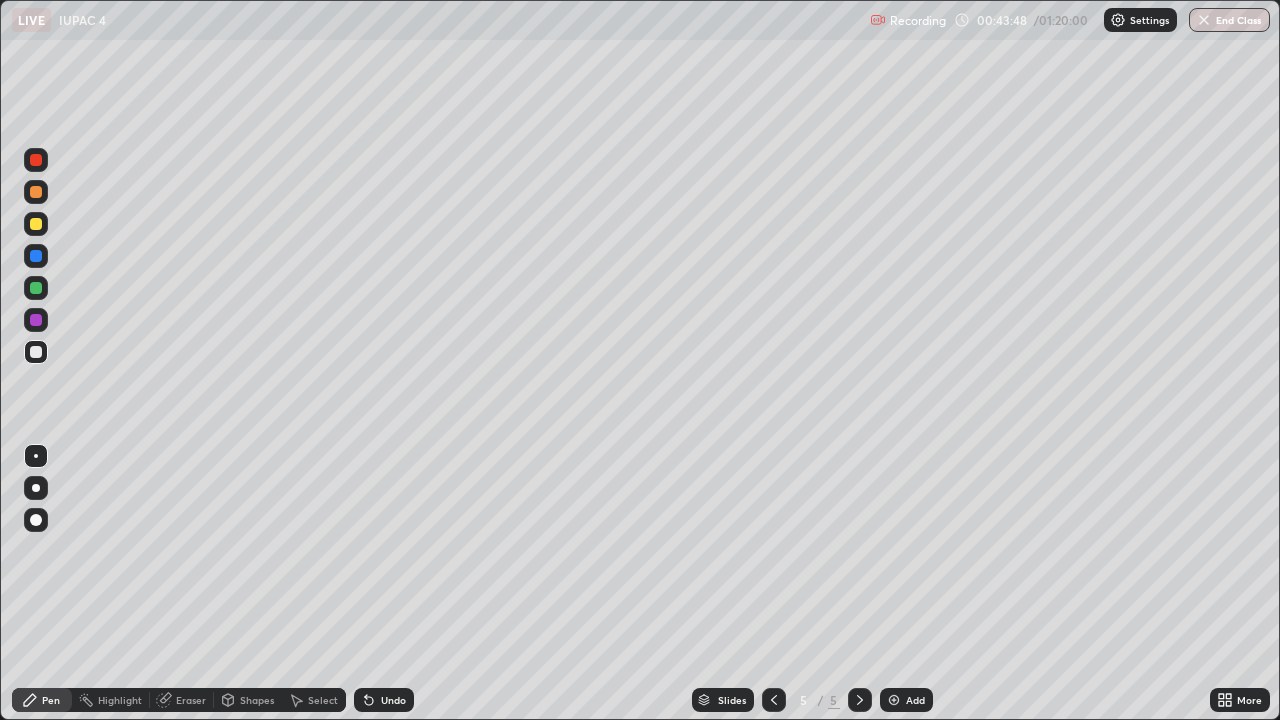 click on "Add" at bounding box center (906, 700) 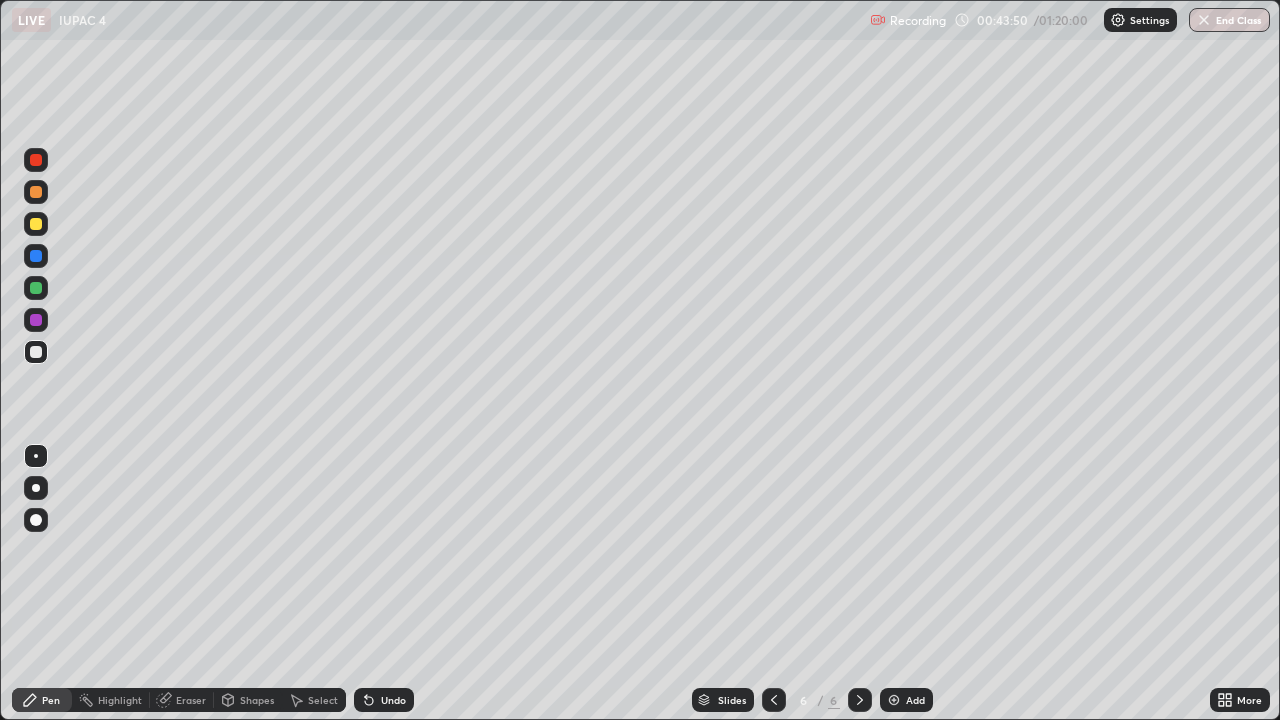 click at bounding box center (36, 352) 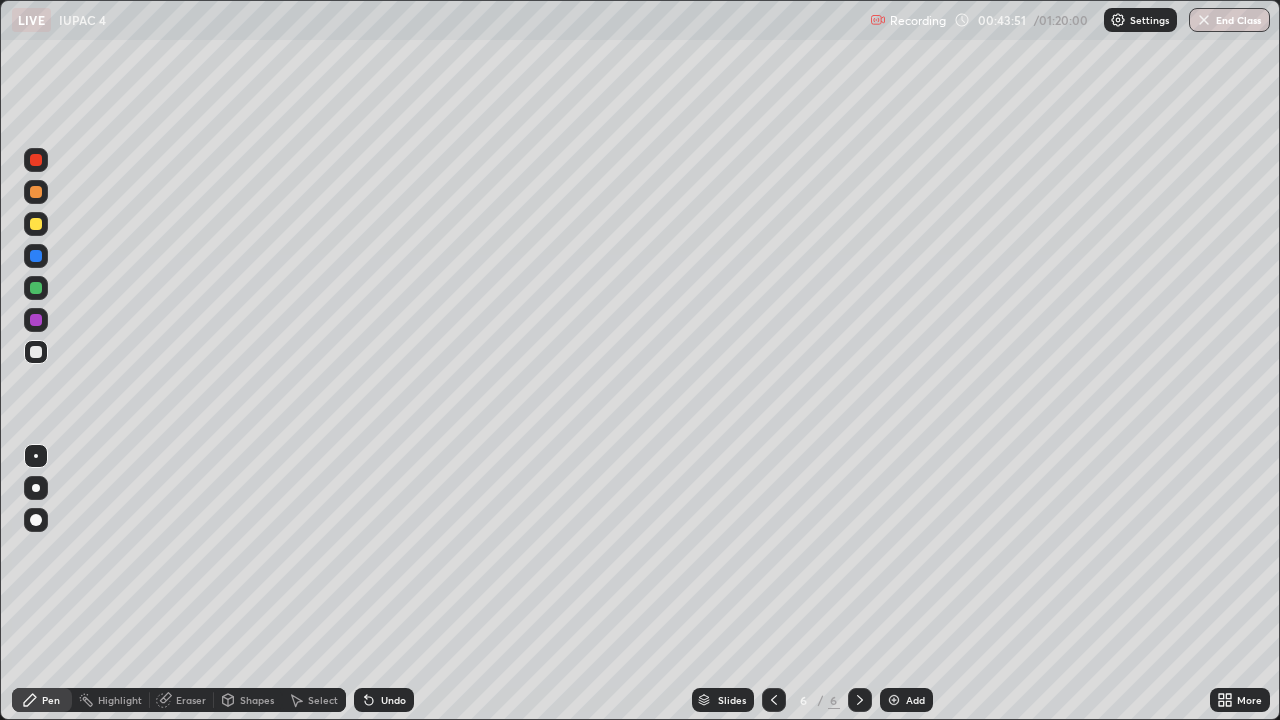 click at bounding box center [36, 224] 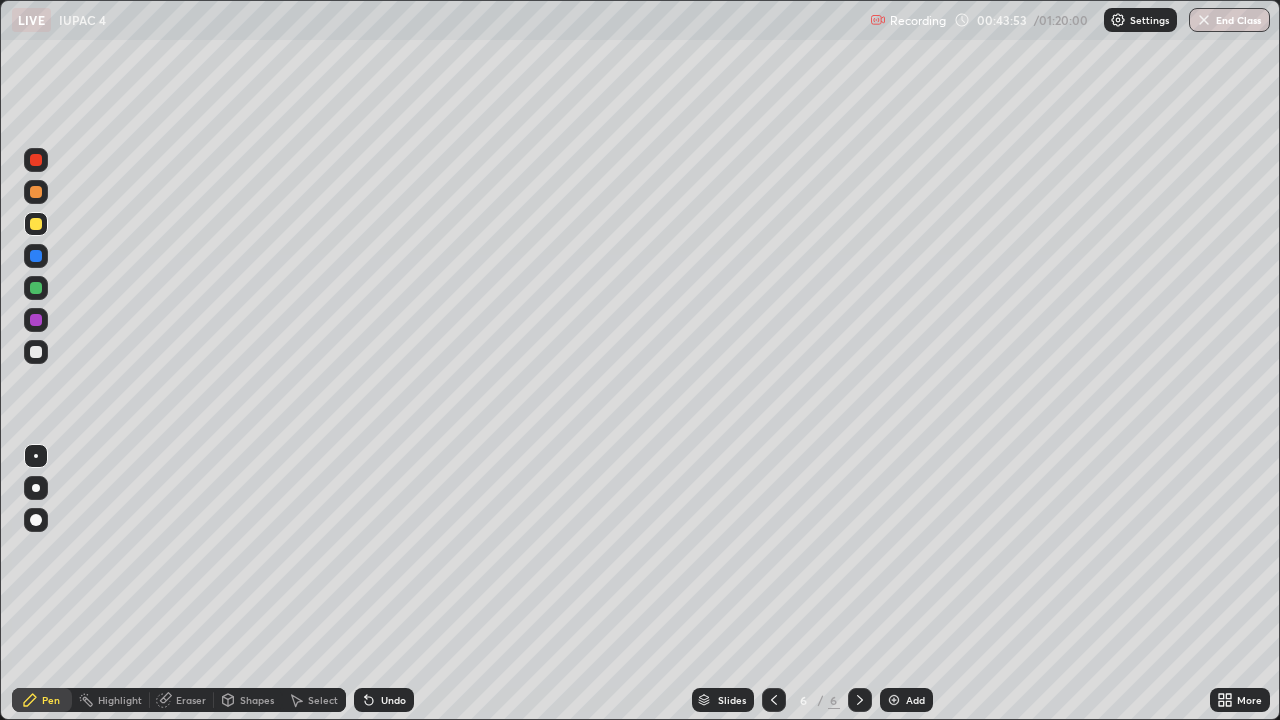 click at bounding box center (36, 352) 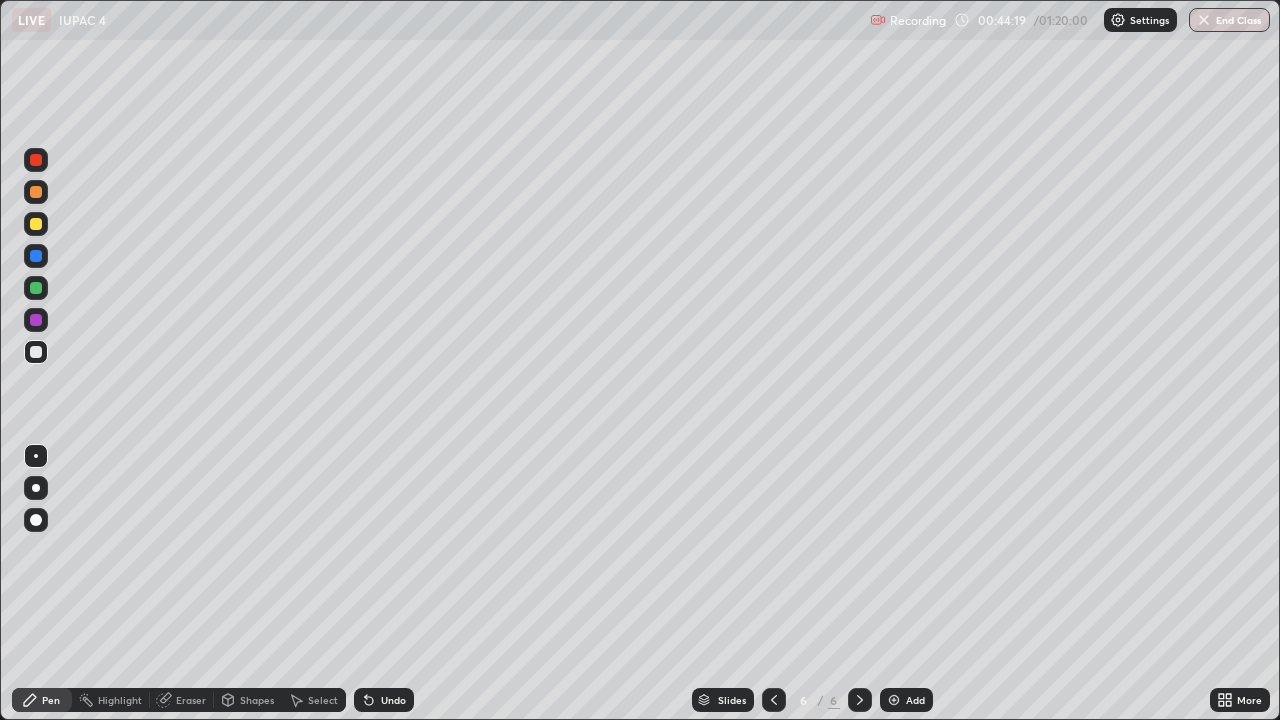 click on "Undo" at bounding box center (393, 700) 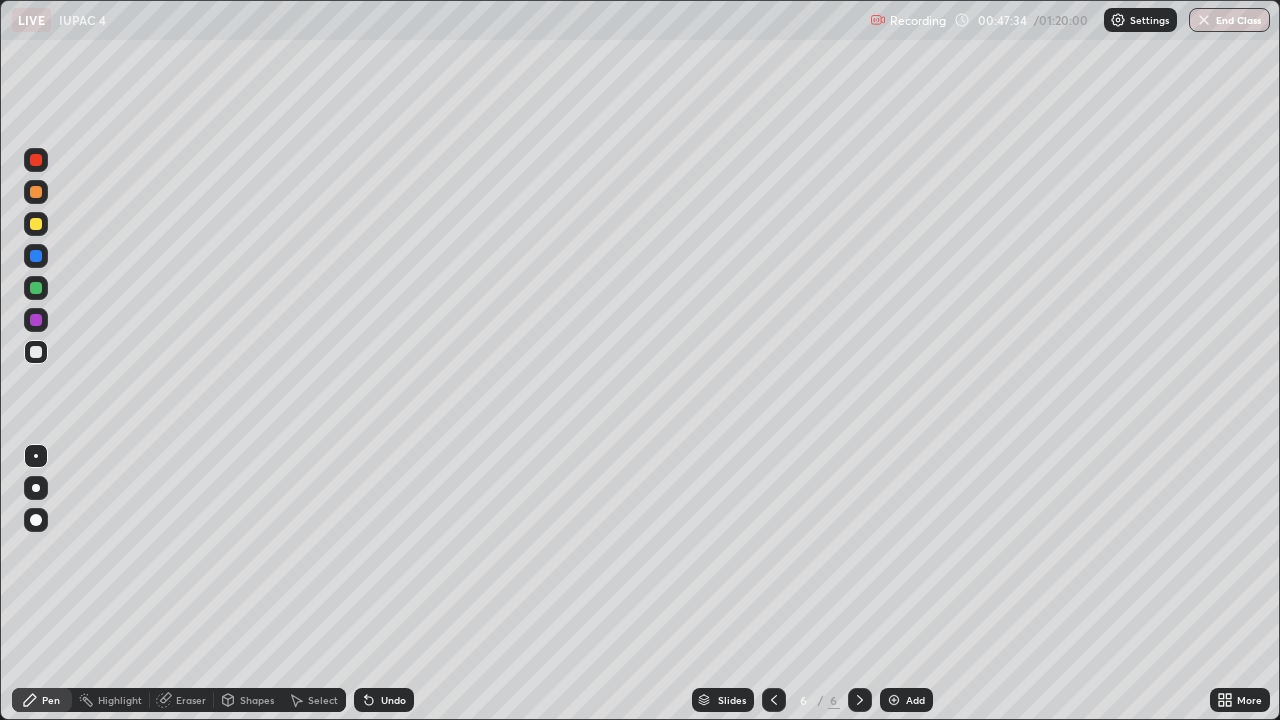 click on "Undo" at bounding box center (384, 700) 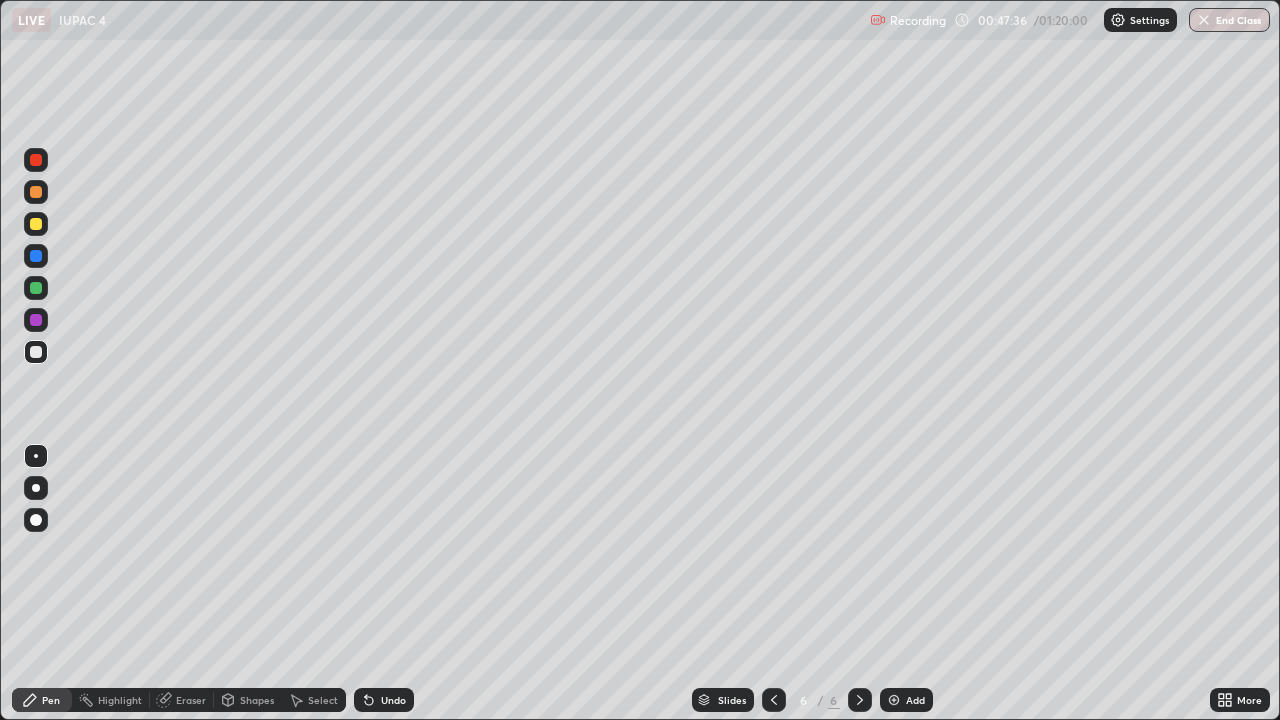 click on "Undo" at bounding box center [393, 700] 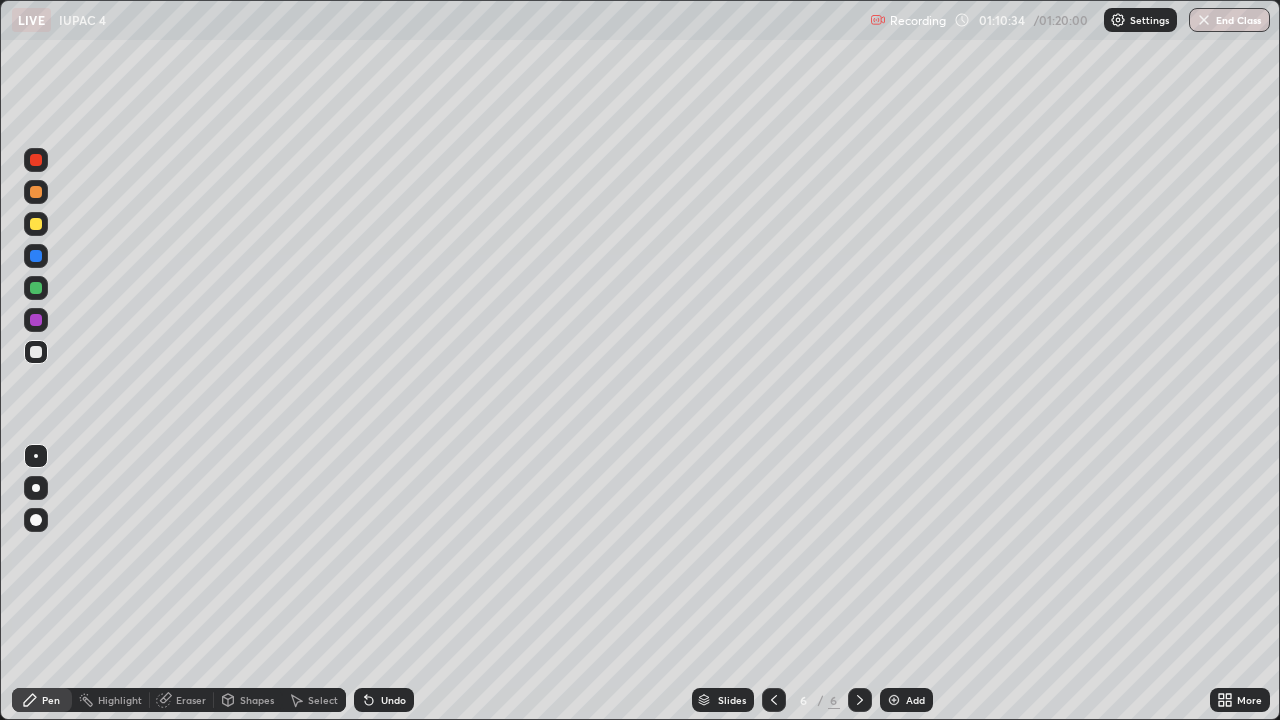 click at bounding box center [36, 224] 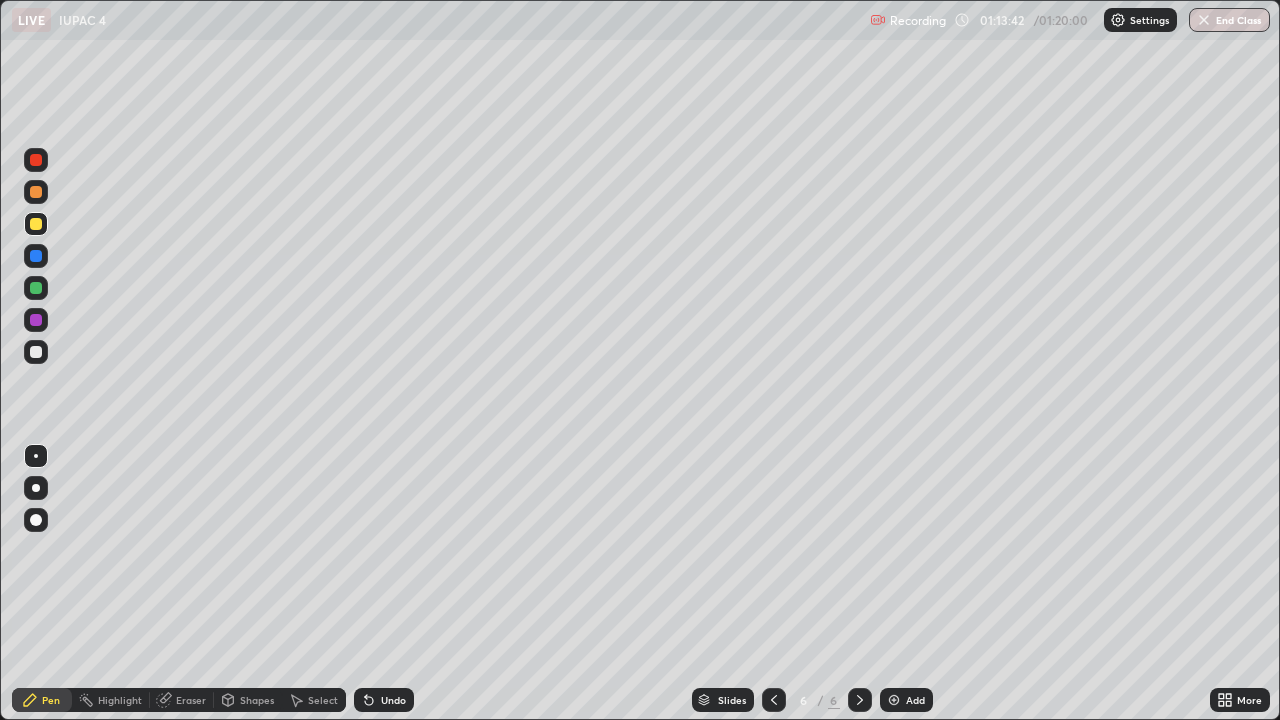 click at bounding box center [36, 160] 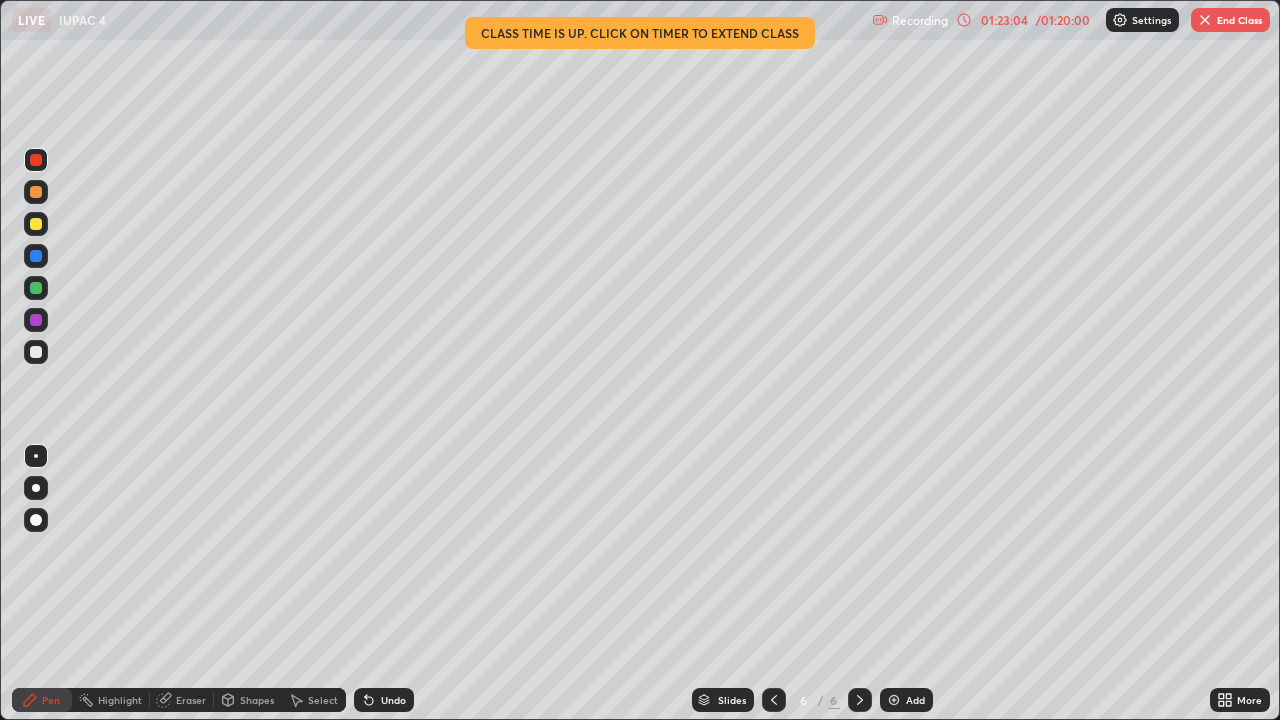 click on "End Class" at bounding box center [1230, 20] 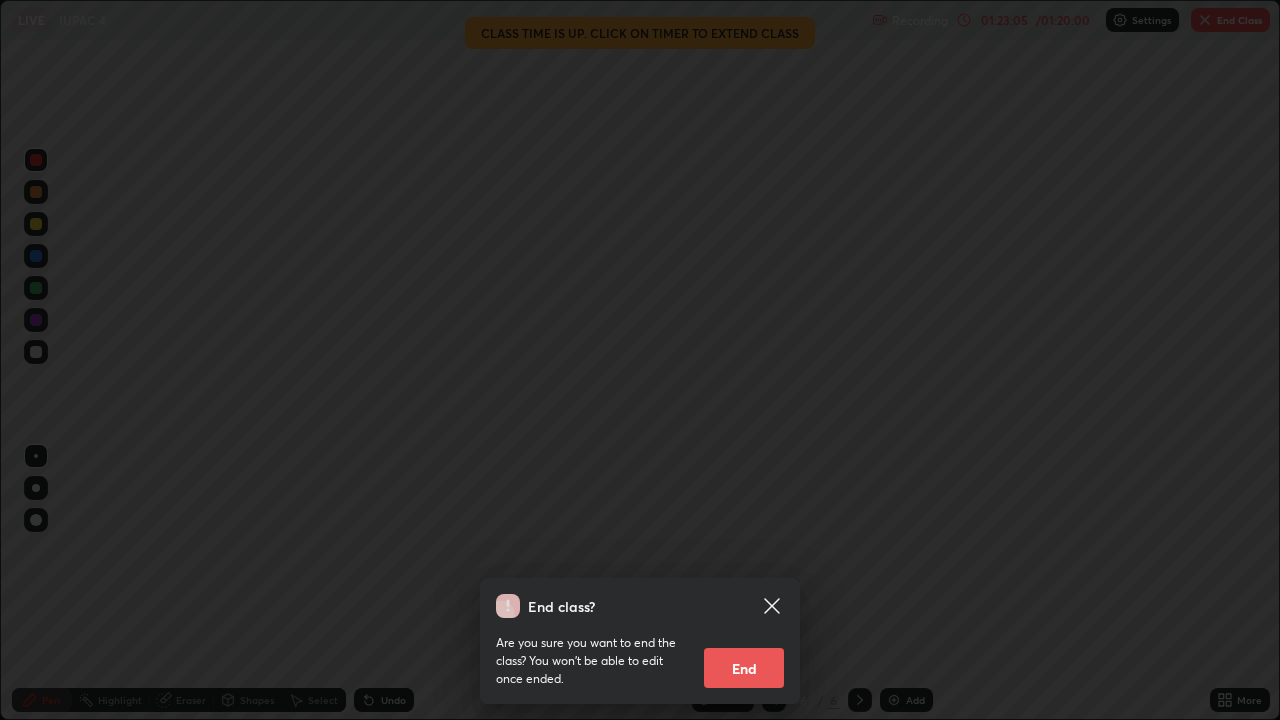 click on "End" at bounding box center (744, 668) 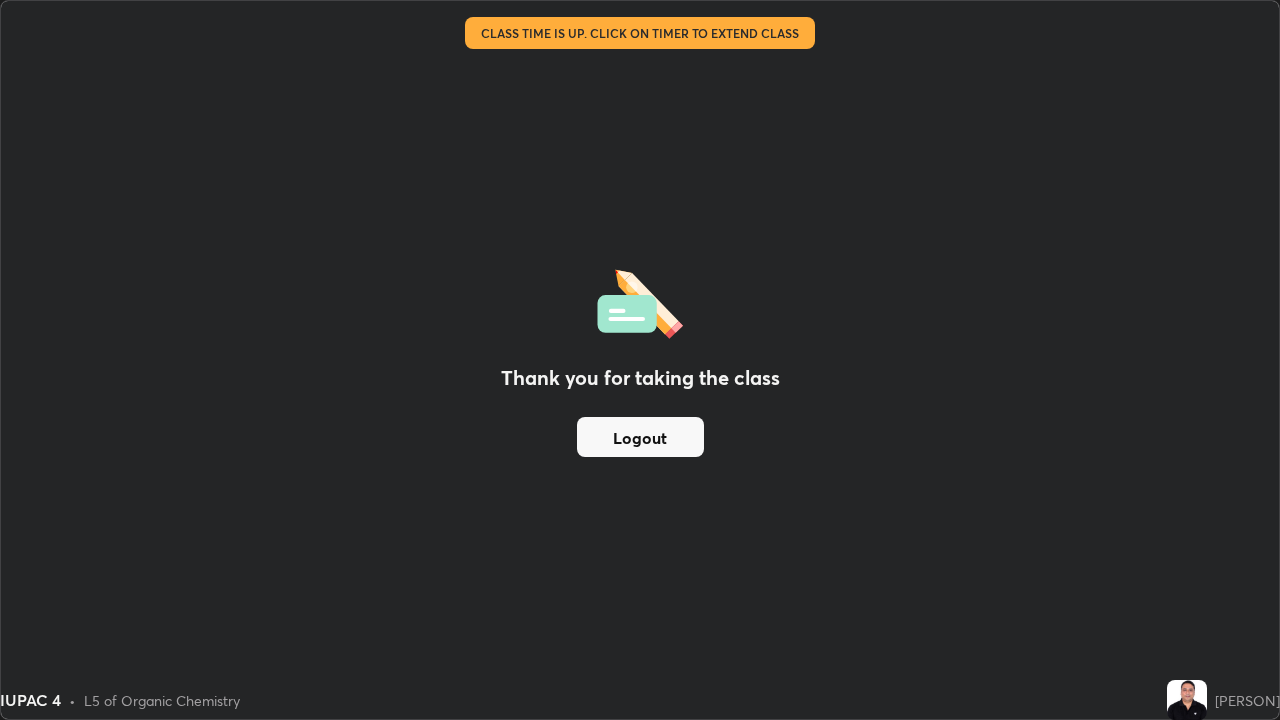 click on "Logout" at bounding box center [640, 437] 